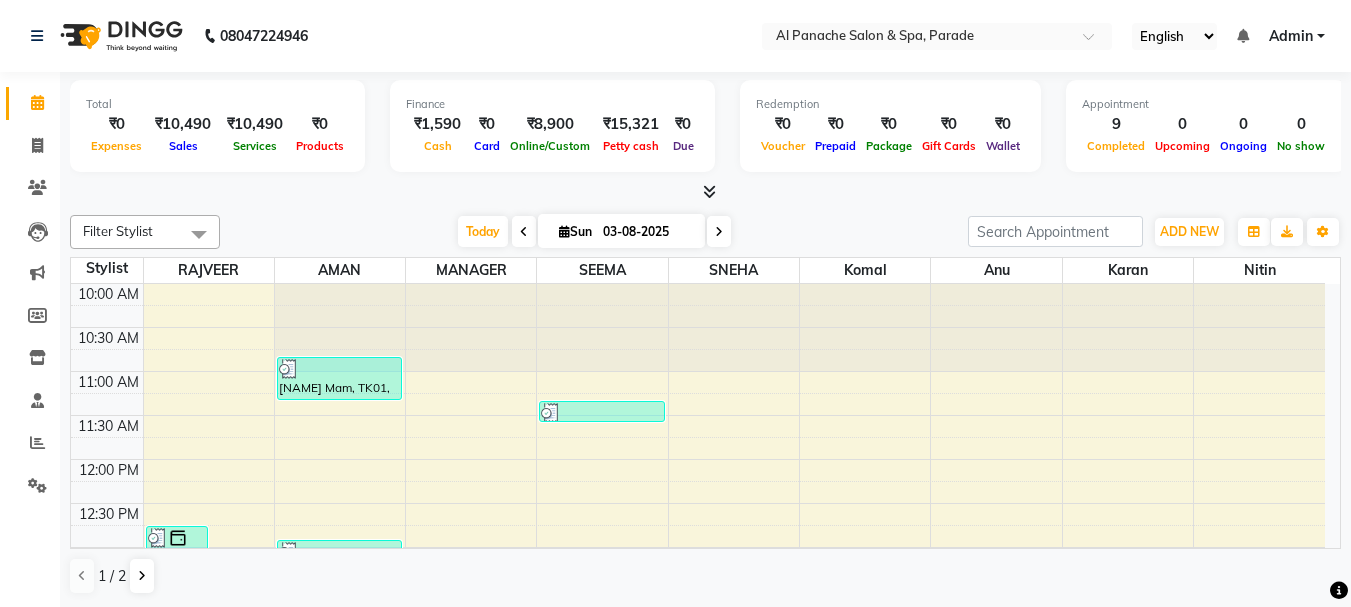 scroll, scrollTop: 0, scrollLeft: 0, axis: both 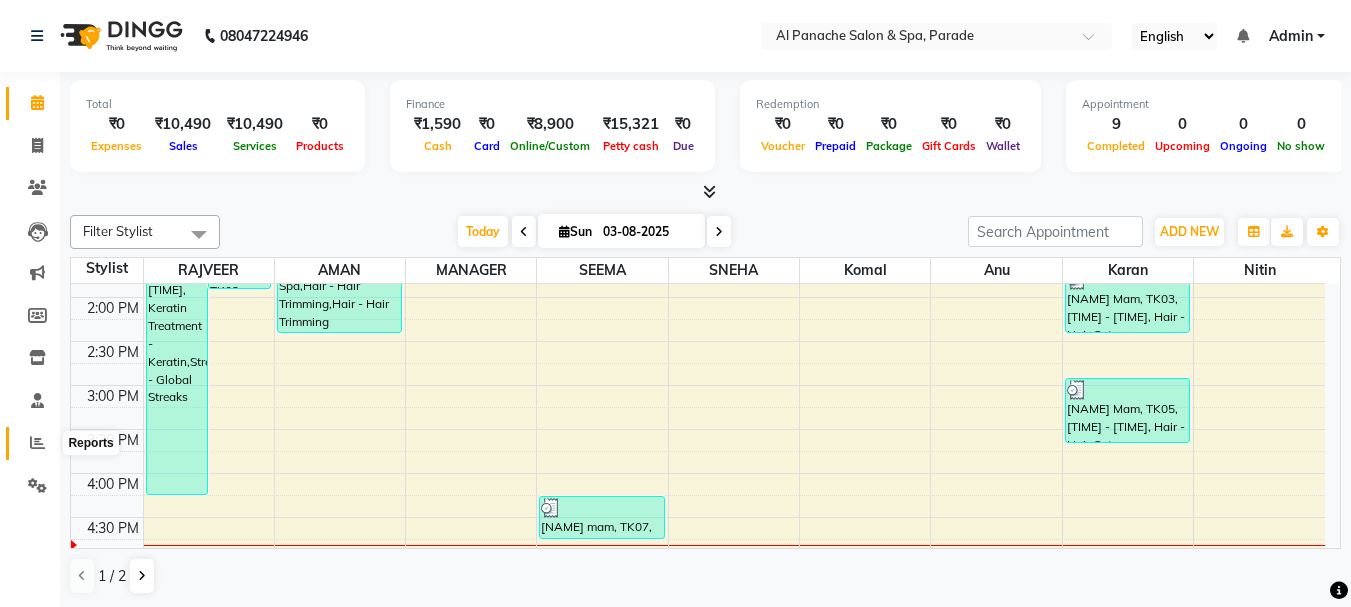 click 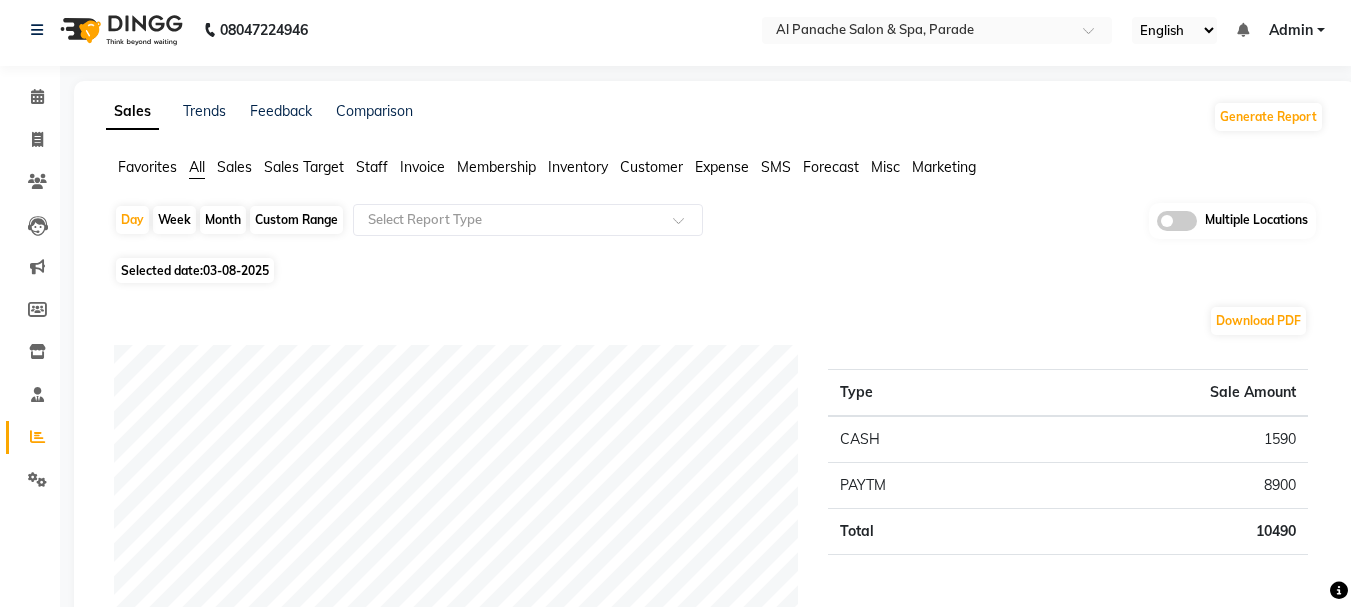 scroll, scrollTop: 0, scrollLeft: 0, axis: both 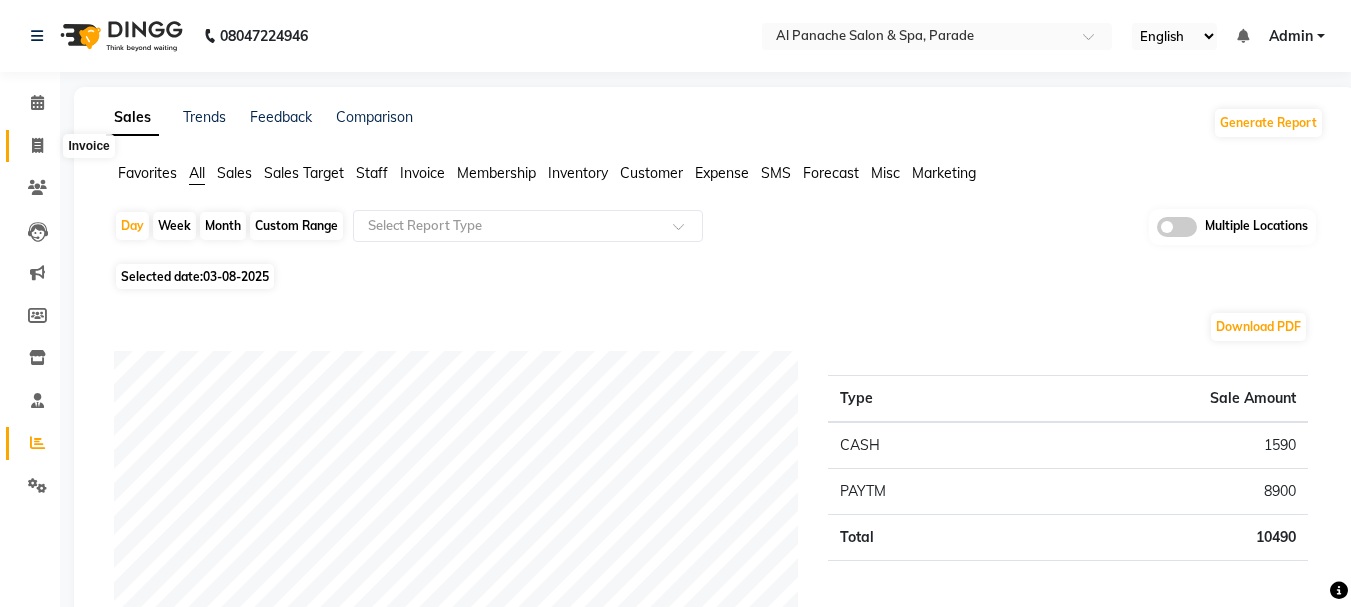 click 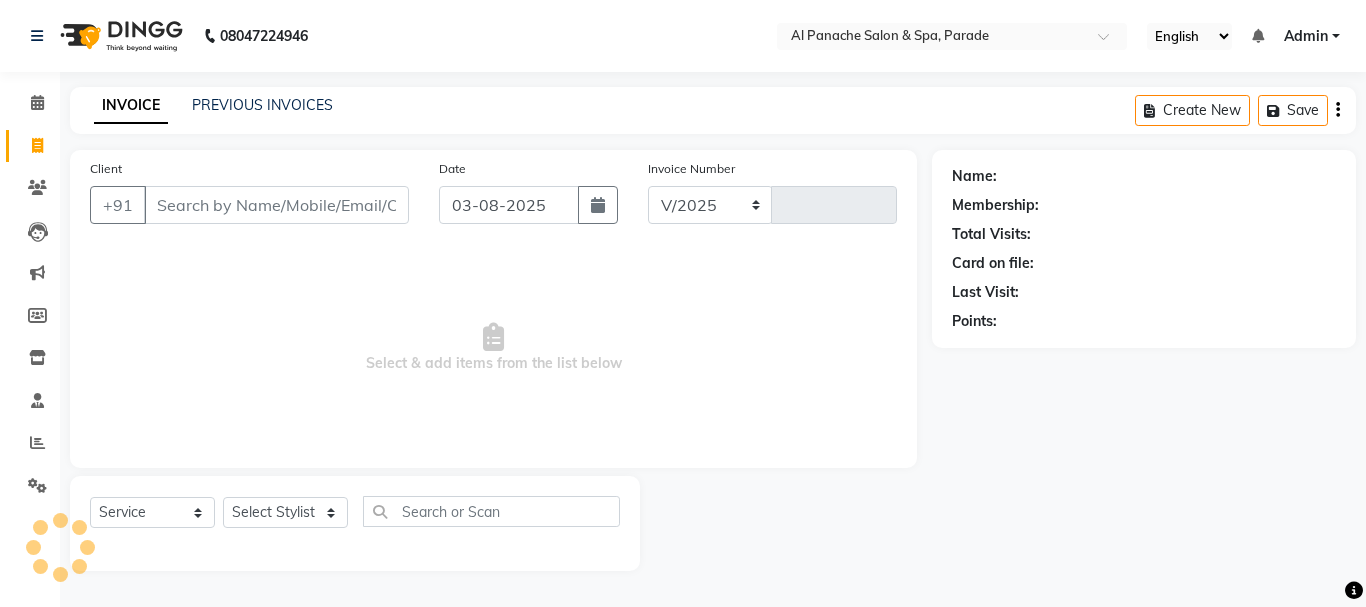 select on "463" 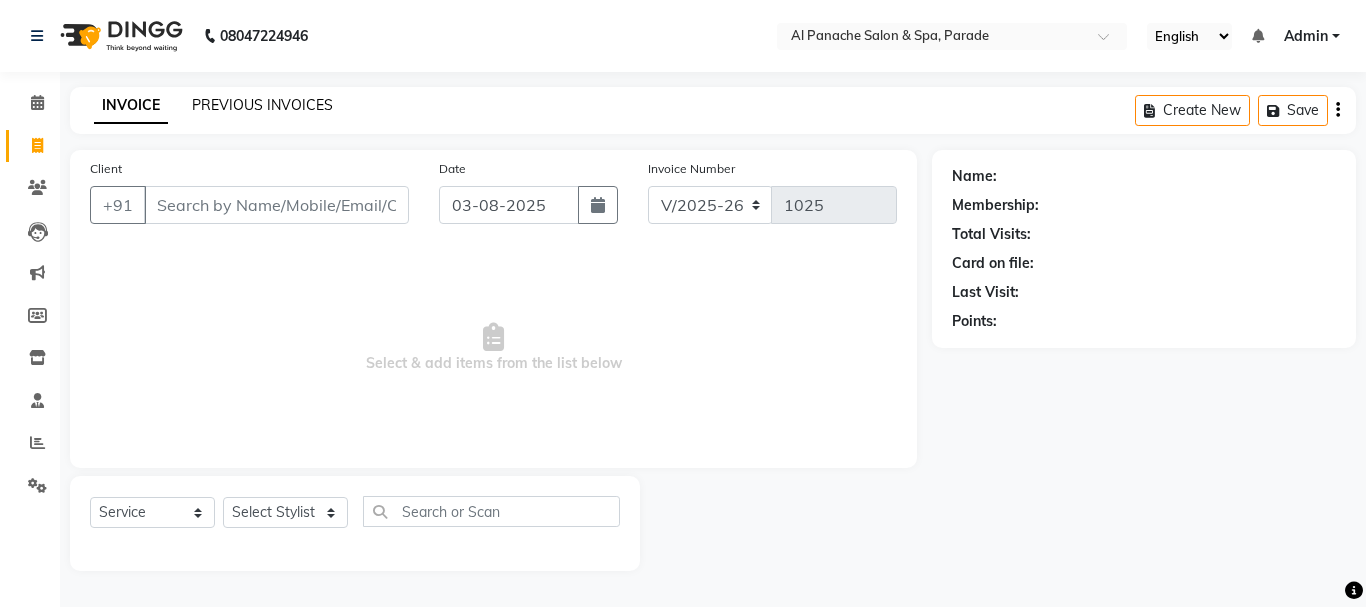 click on "PREVIOUS INVOICES" 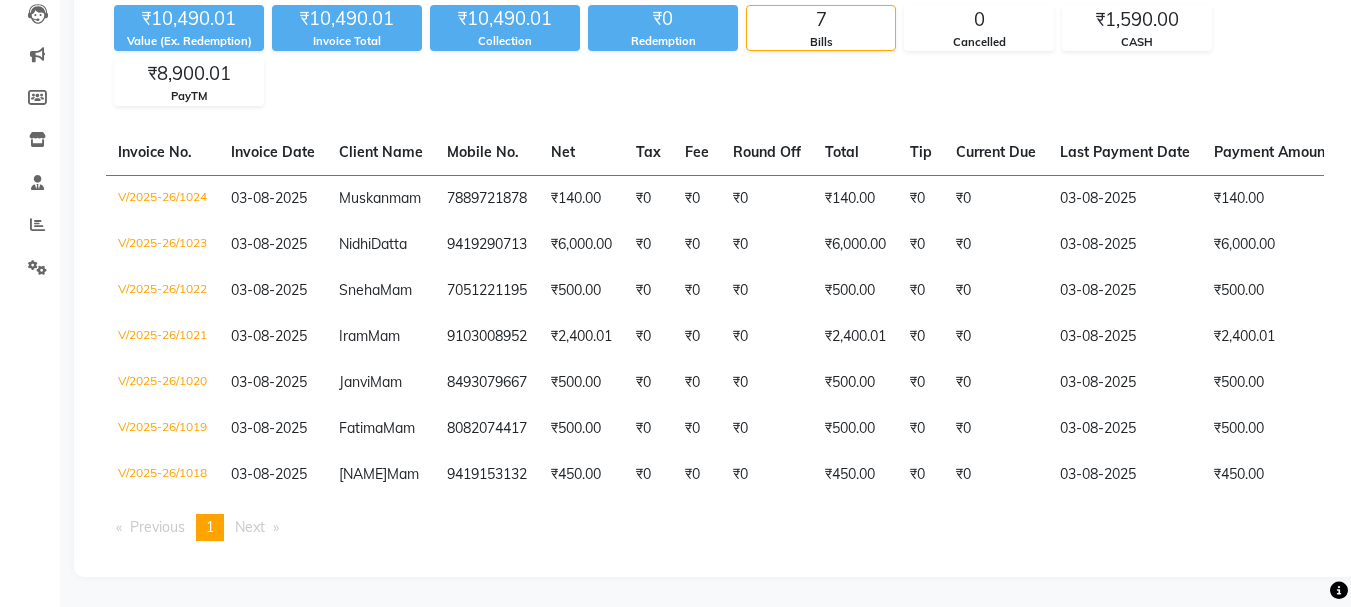 scroll, scrollTop: 0, scrollLeft: 0, axis: both 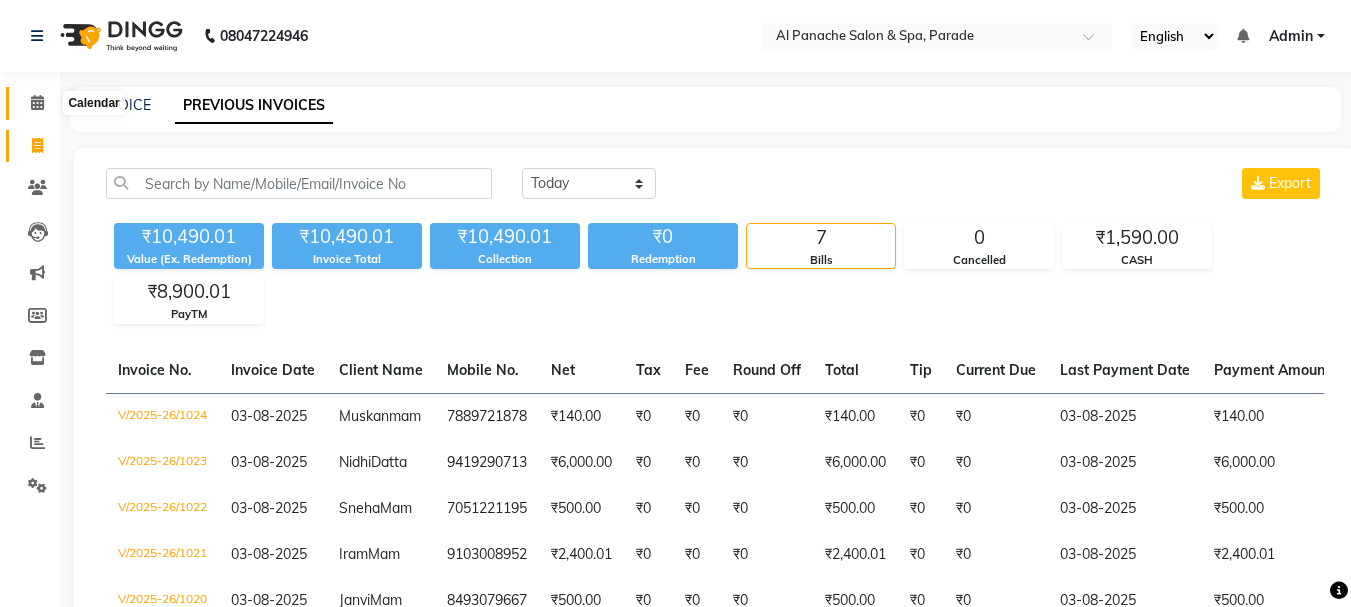 click 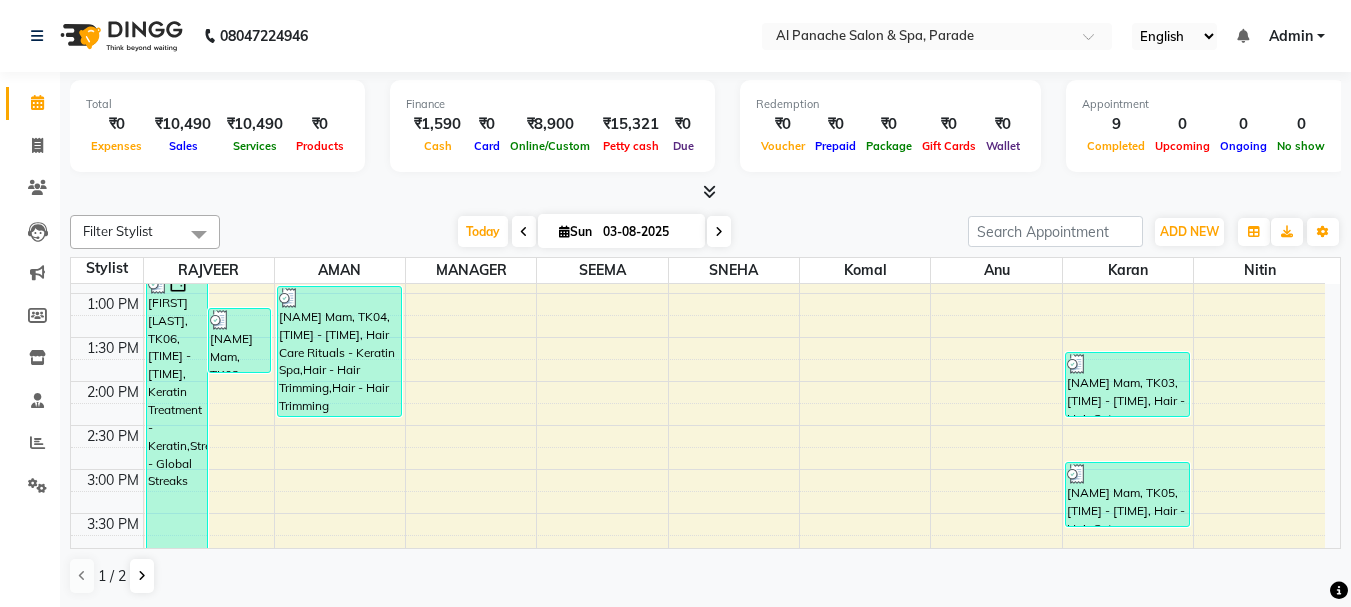 scroll, scrollTop: 227, scrollLeft: 0, axis: vertical 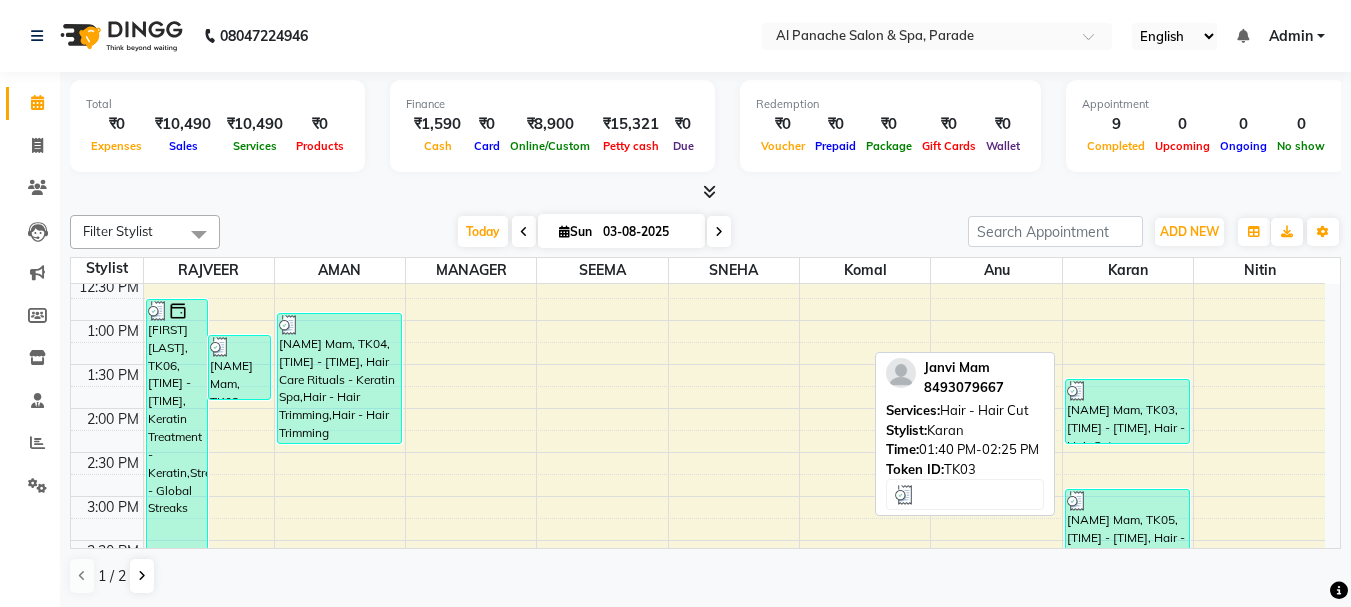 click on "[LAST] Mam, TK03, [TIME]-[TIME], Hair - Hair Cut" at bounding box center (1127, 411) 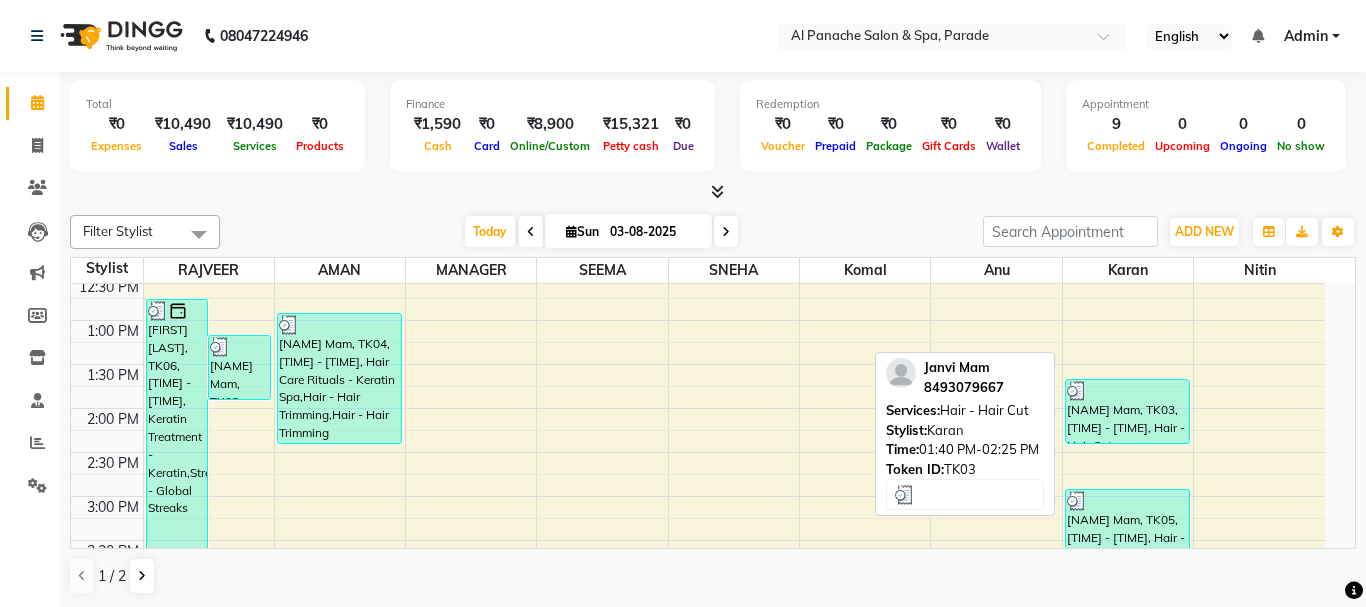 select on "3" 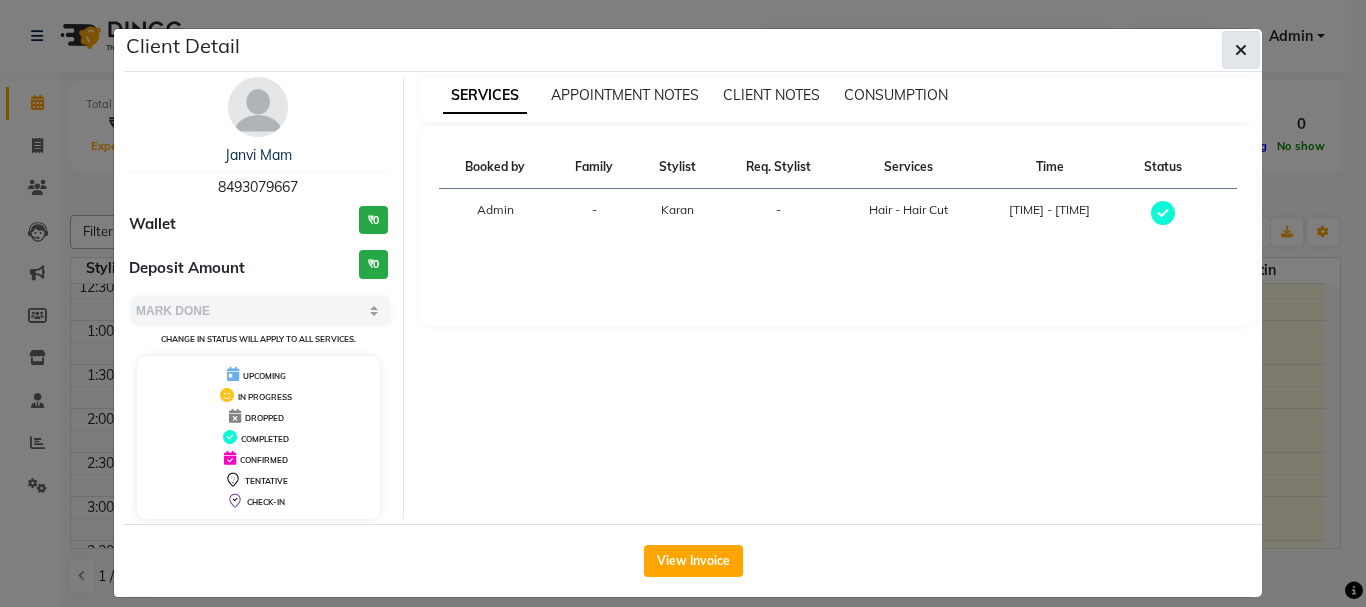 click 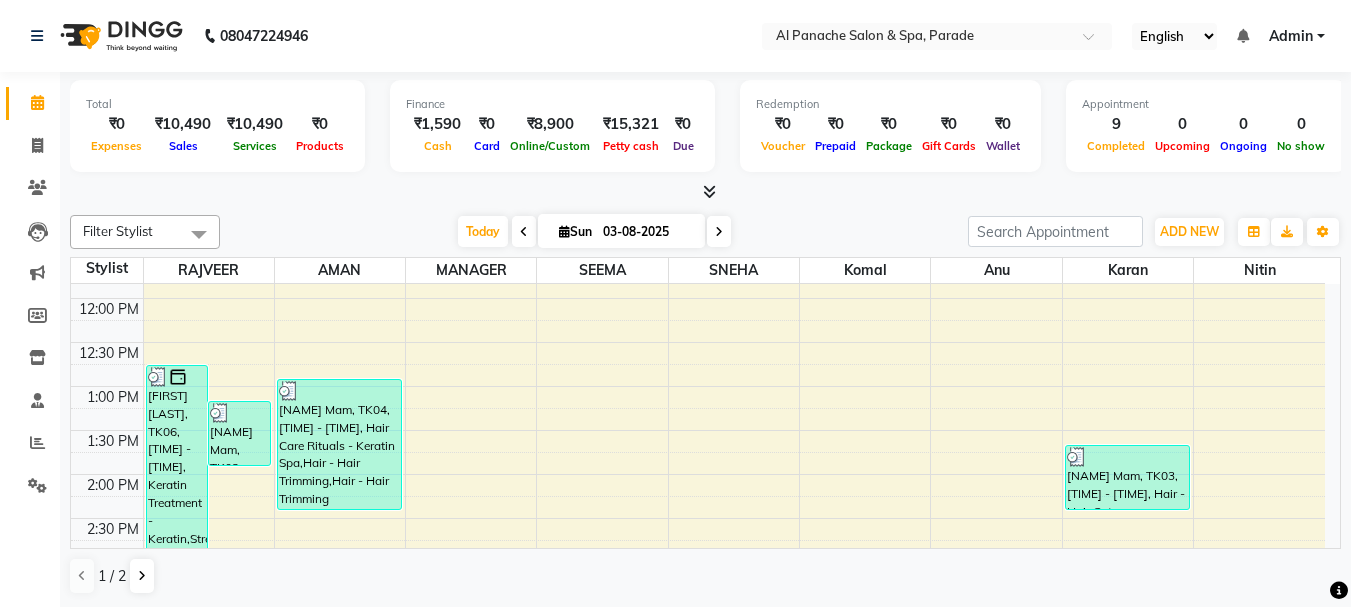 scroll, scrollTop: 160, scrollLeft: 0, axis: vertical 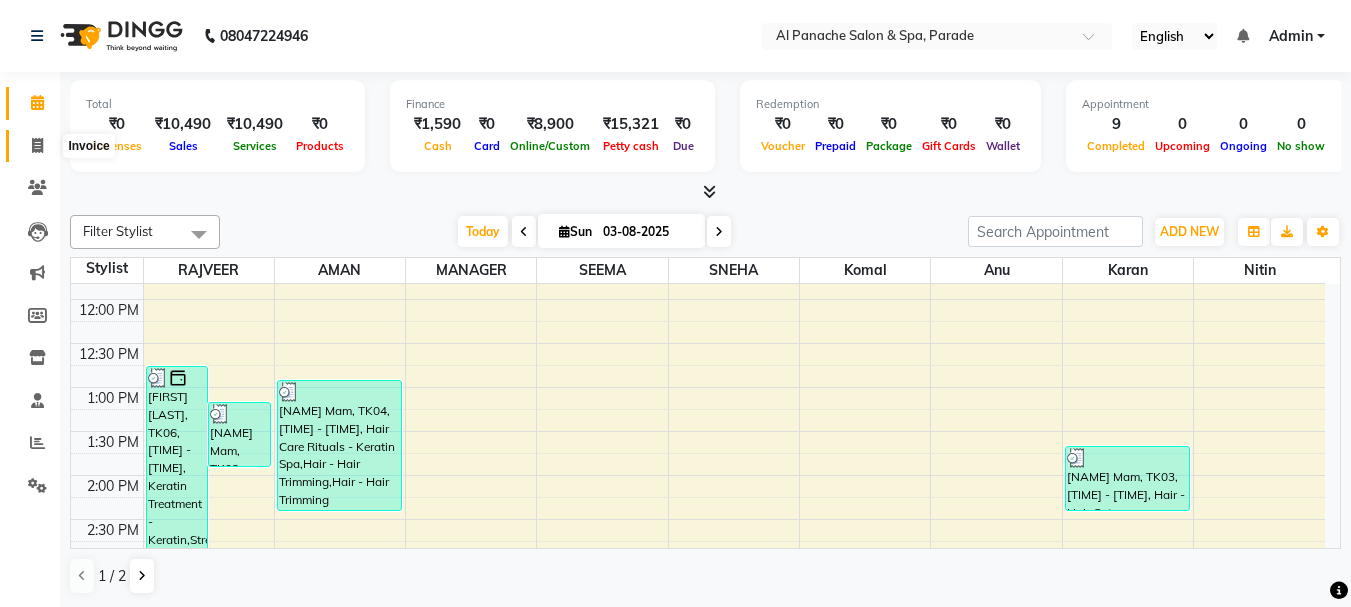 click 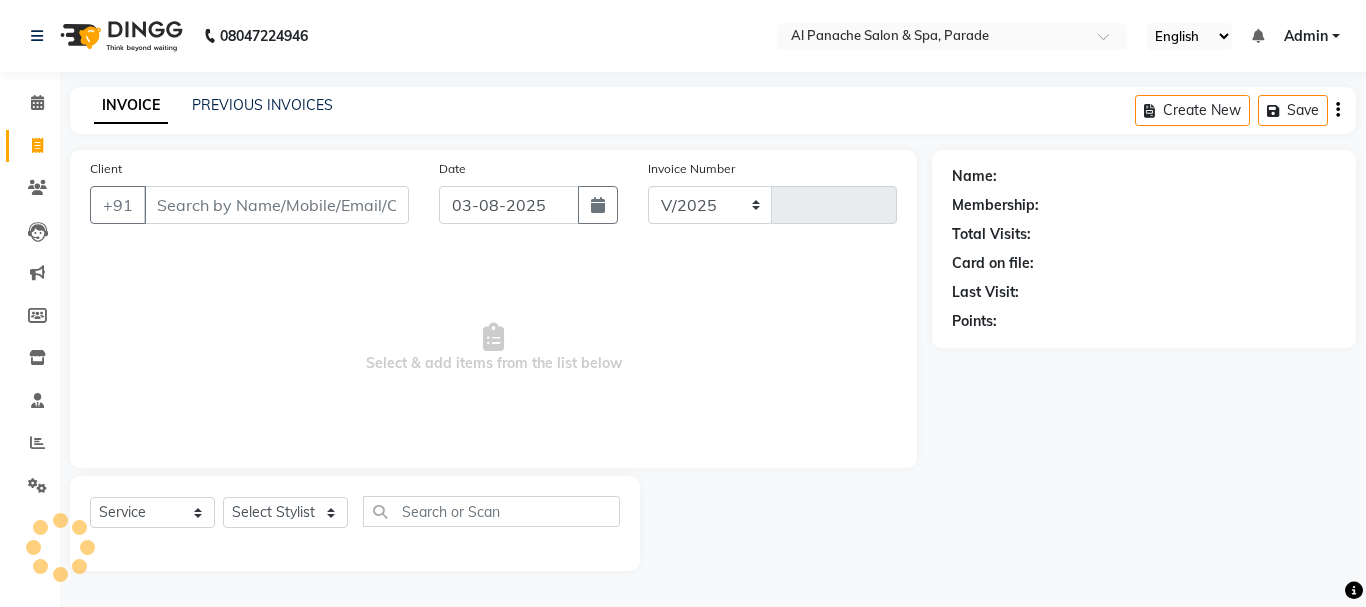 select on "463" 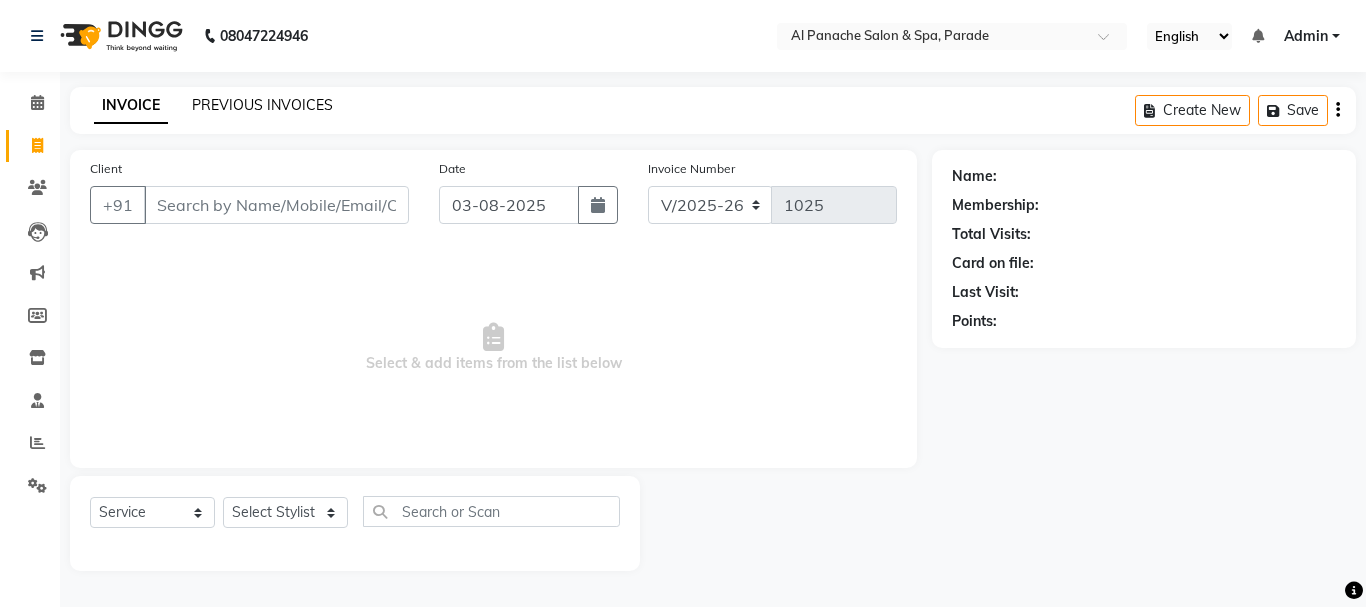 click on "PREVIOUS INVOICES" 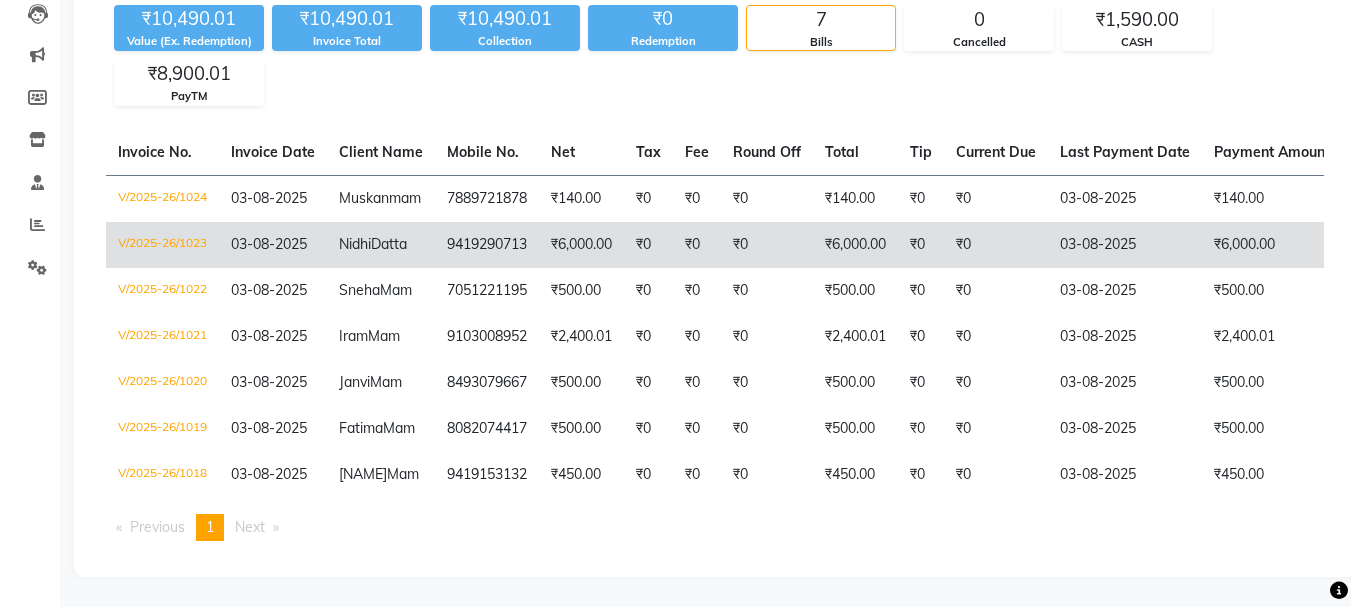 scroll, scrollTop: 253, scrollLeft: 0, axis: vertical 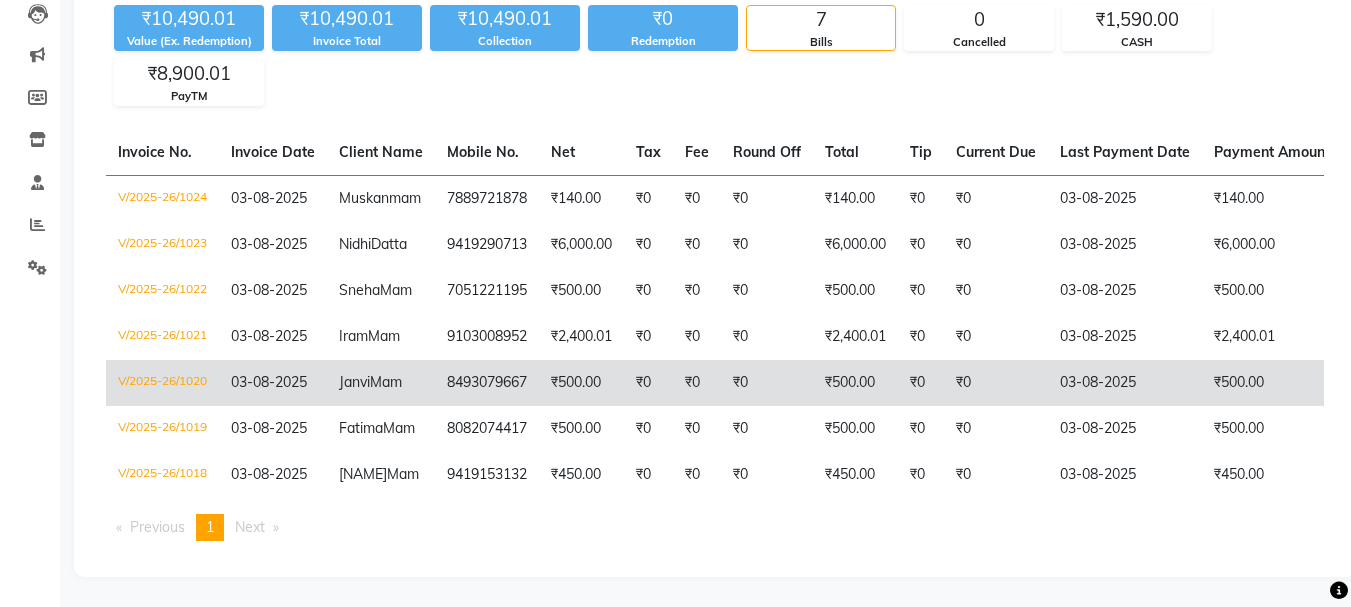 click on "₹500.00" 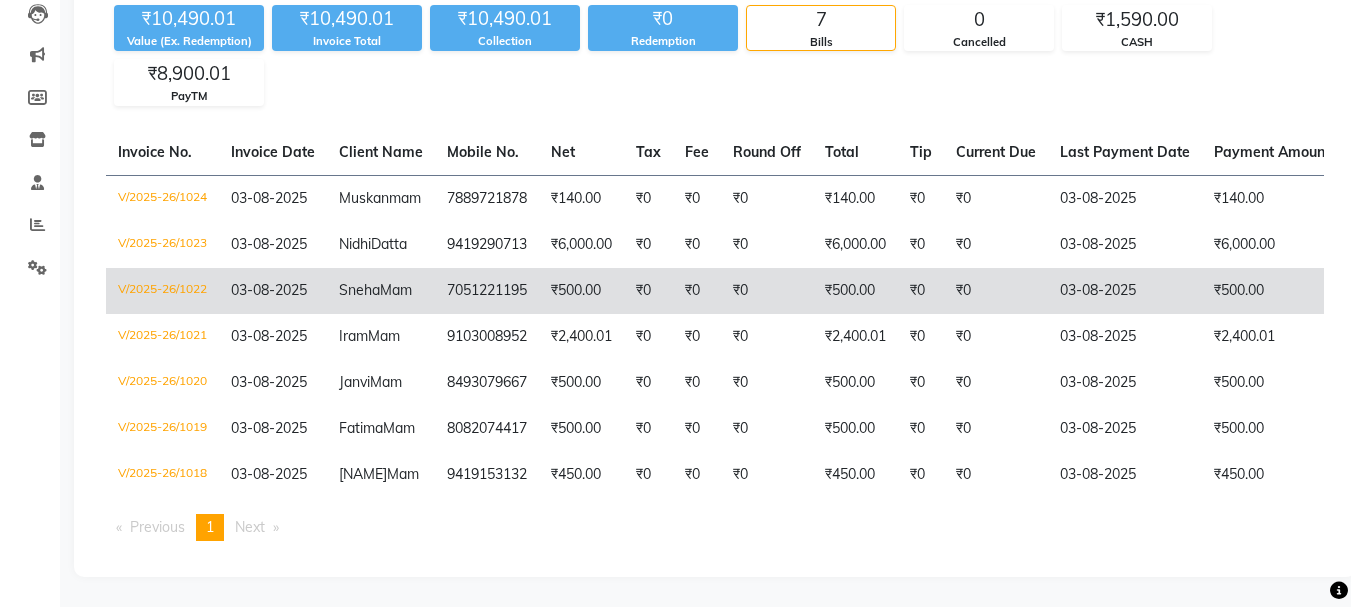 click on "₹500.00" 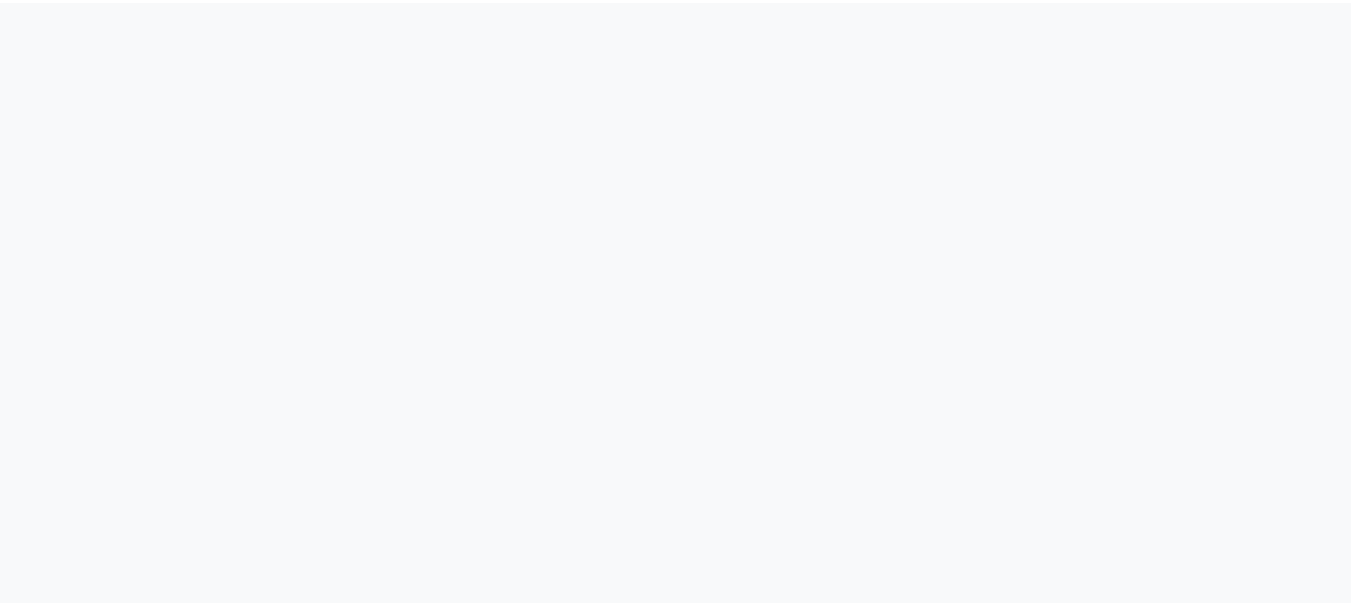 scroll, scrollTop: 0, scrollLeft: 0, axis: both 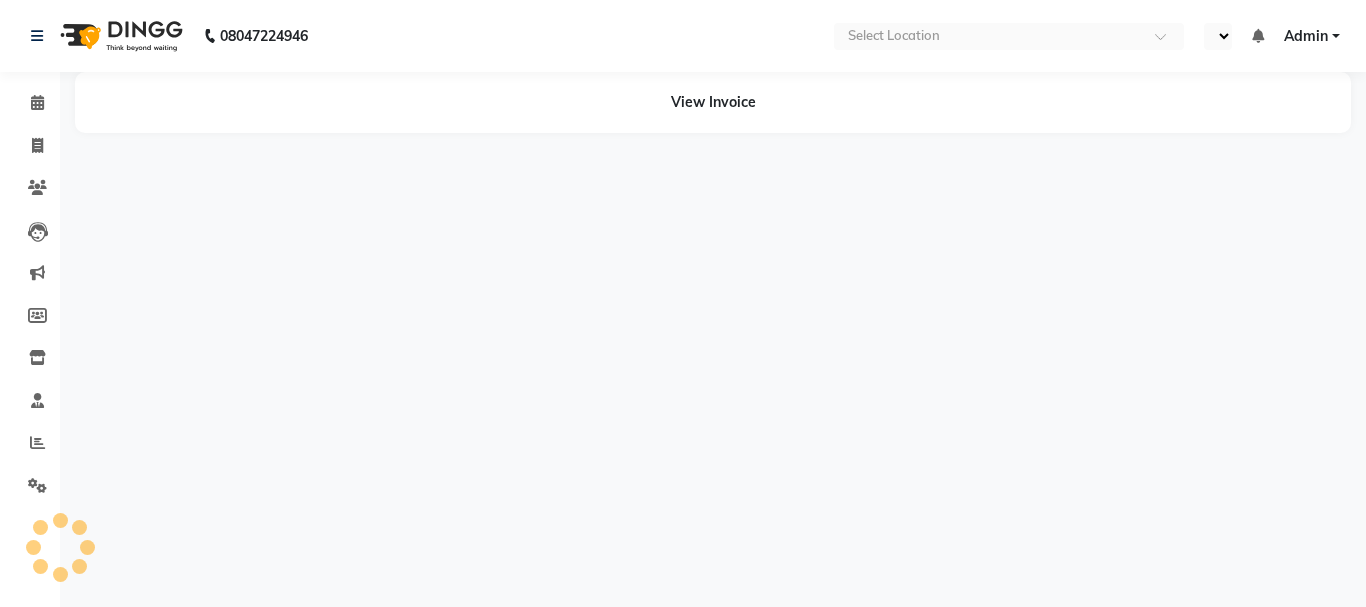 select on "en" 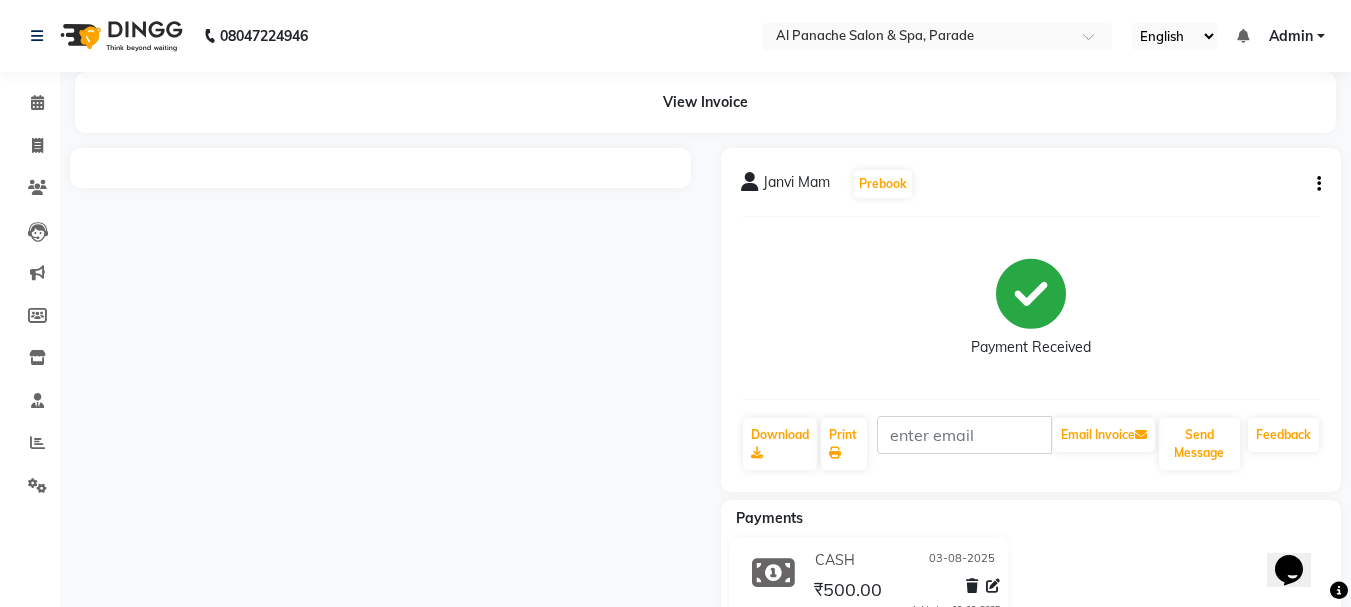 scroll, scrollTop: 0, scrollLeft: 0, axis: both 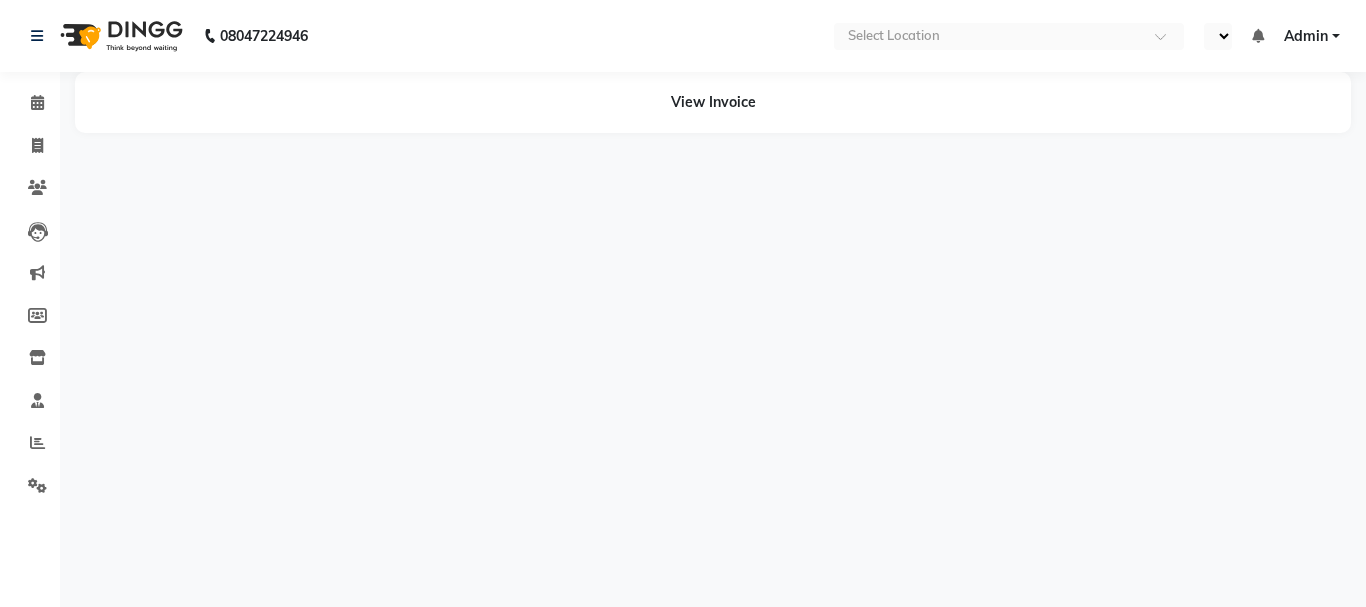 select on "en" 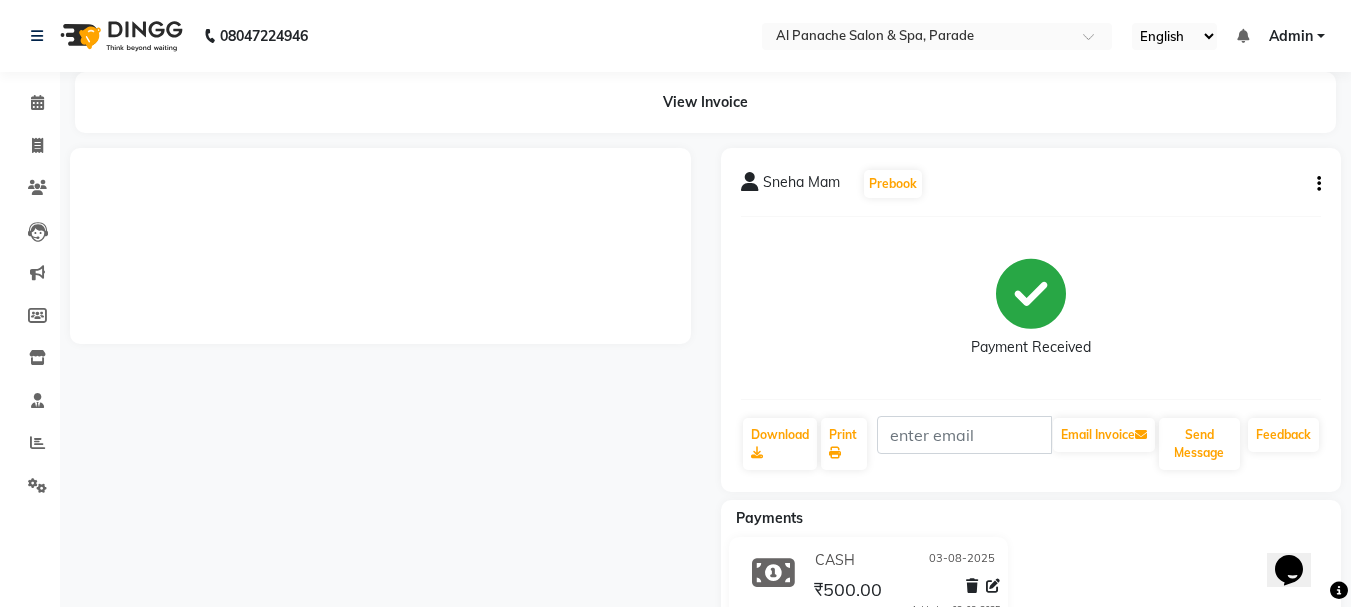 scroll, scrollTop: 0, scrollLeft: 0, axis: both 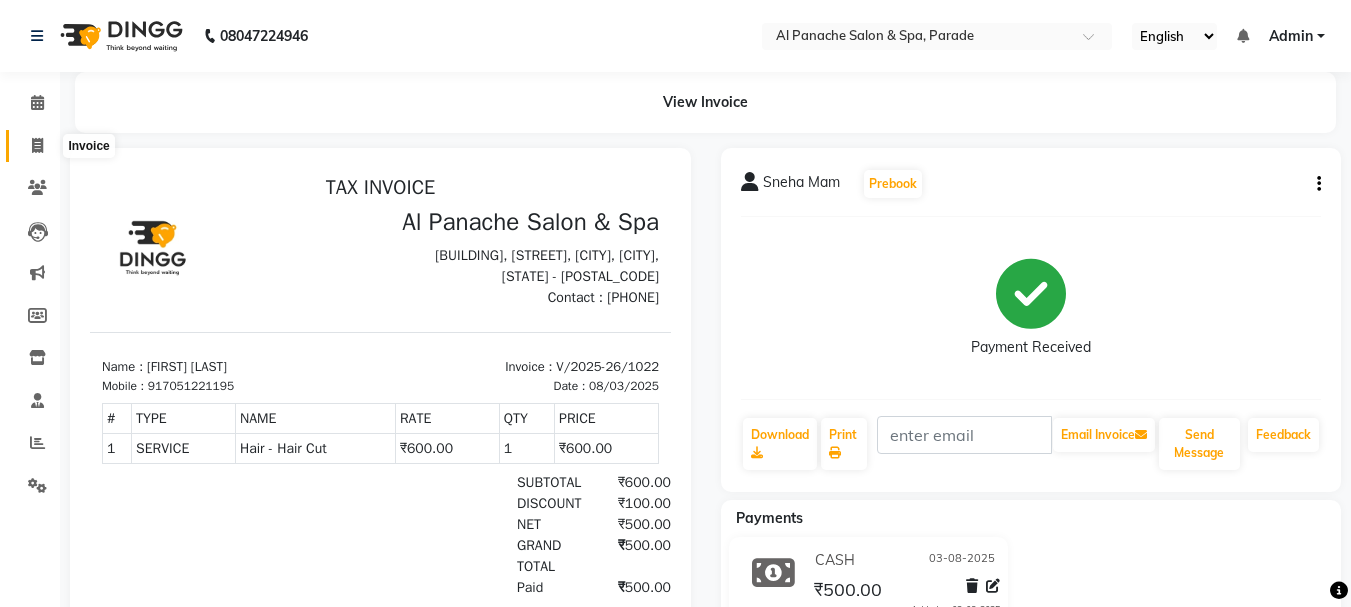 click 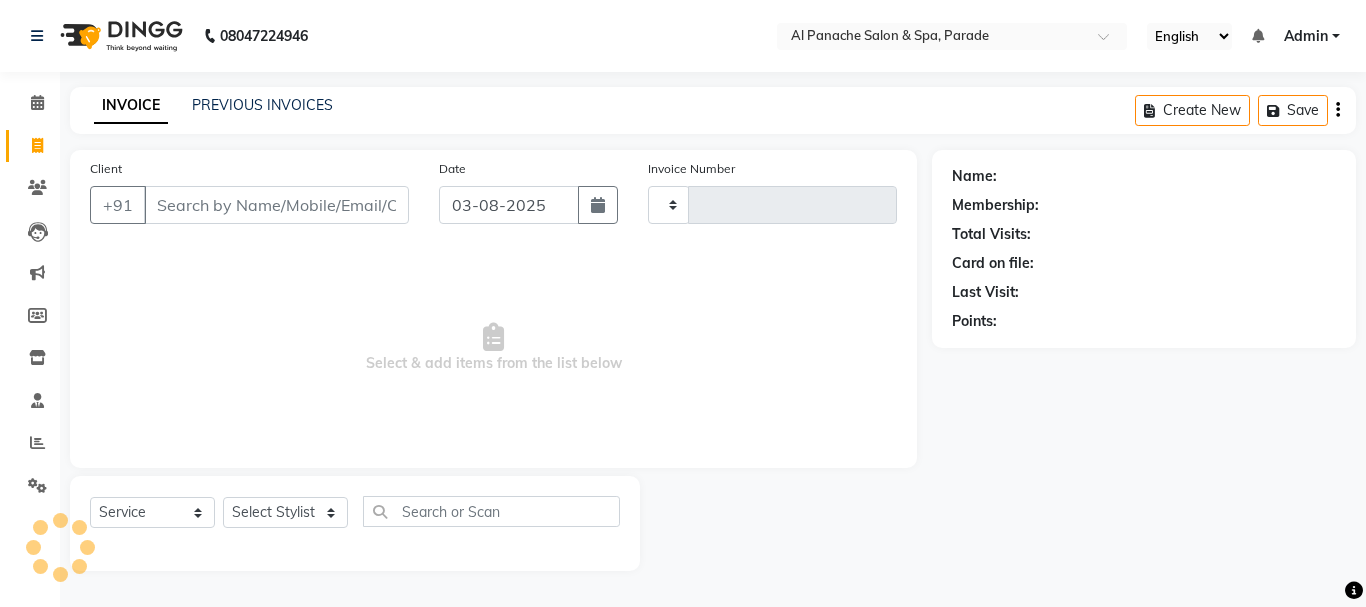 type on "1025" 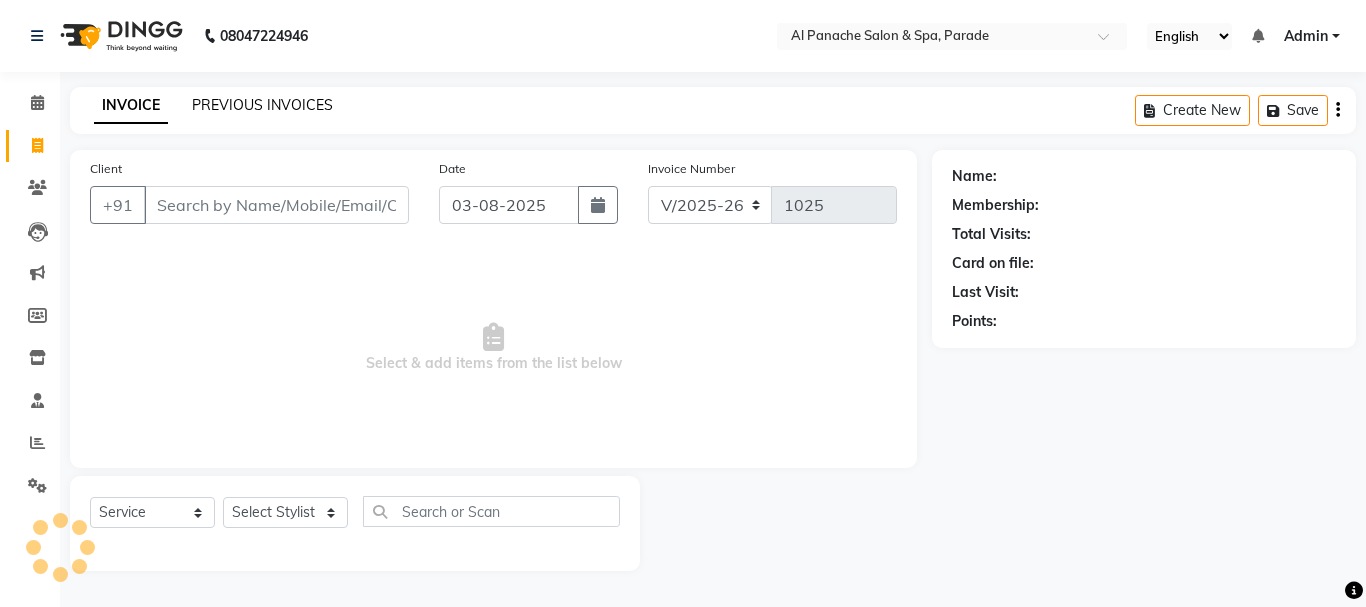 click on "PREVIOUS INVOICES" 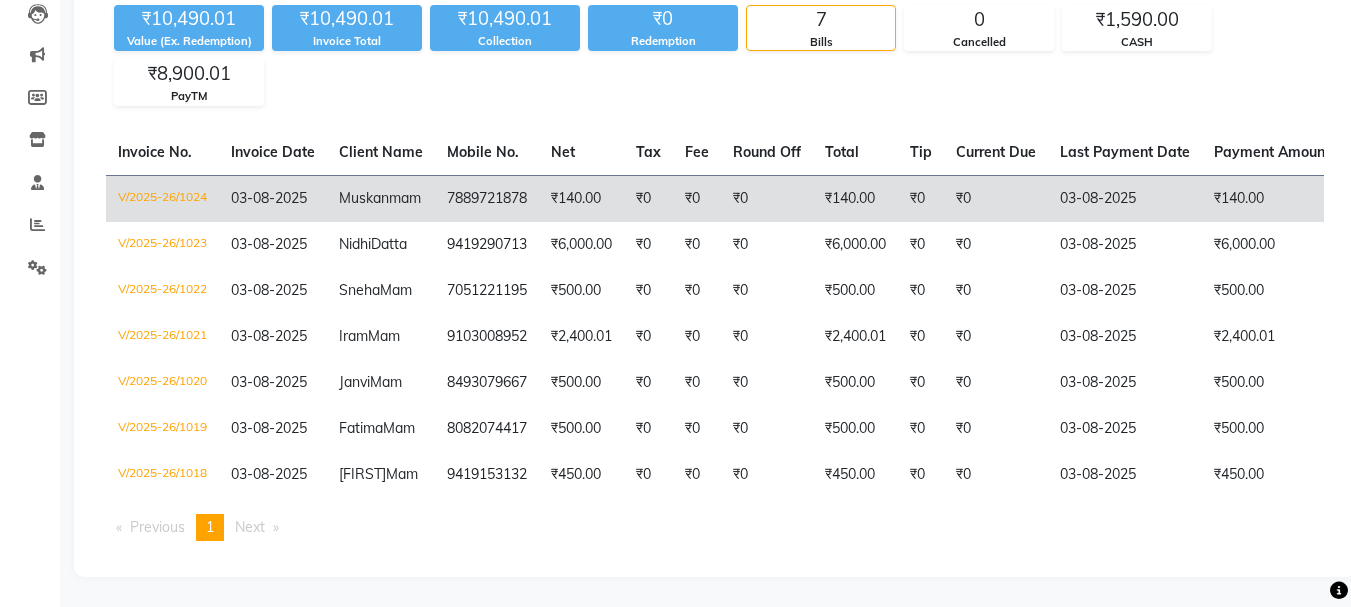 scroll, scrollTop: 250, scrollLeft: 0, axis: vertical 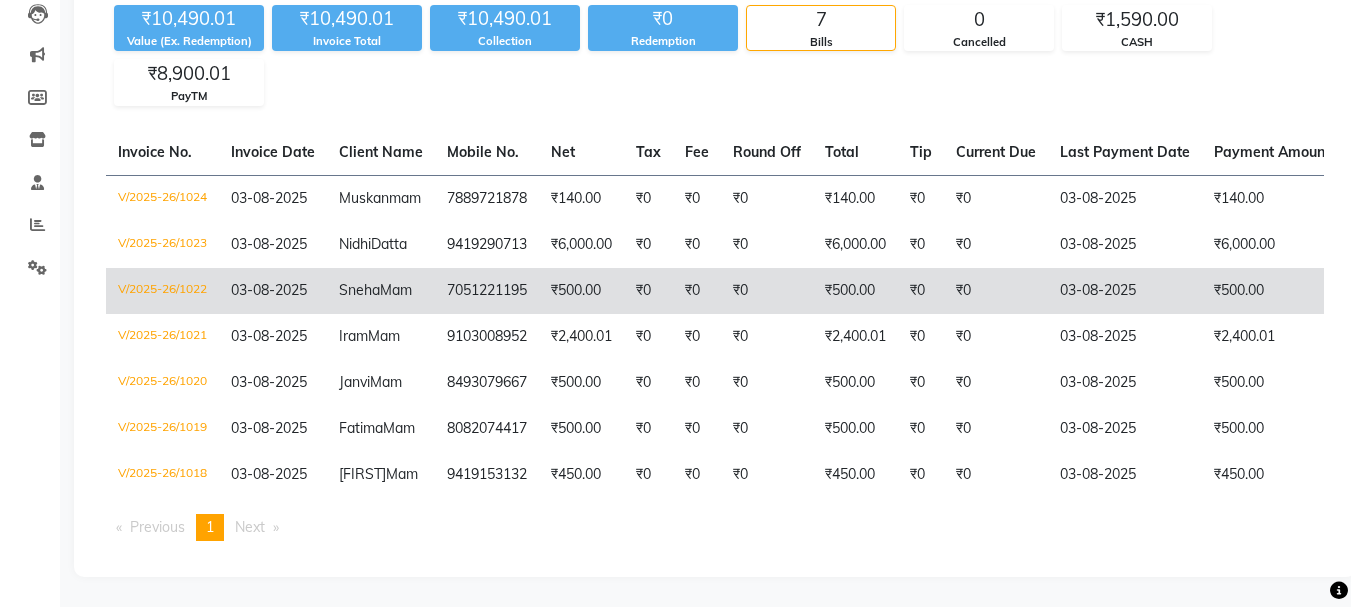 click on "₹500.00" 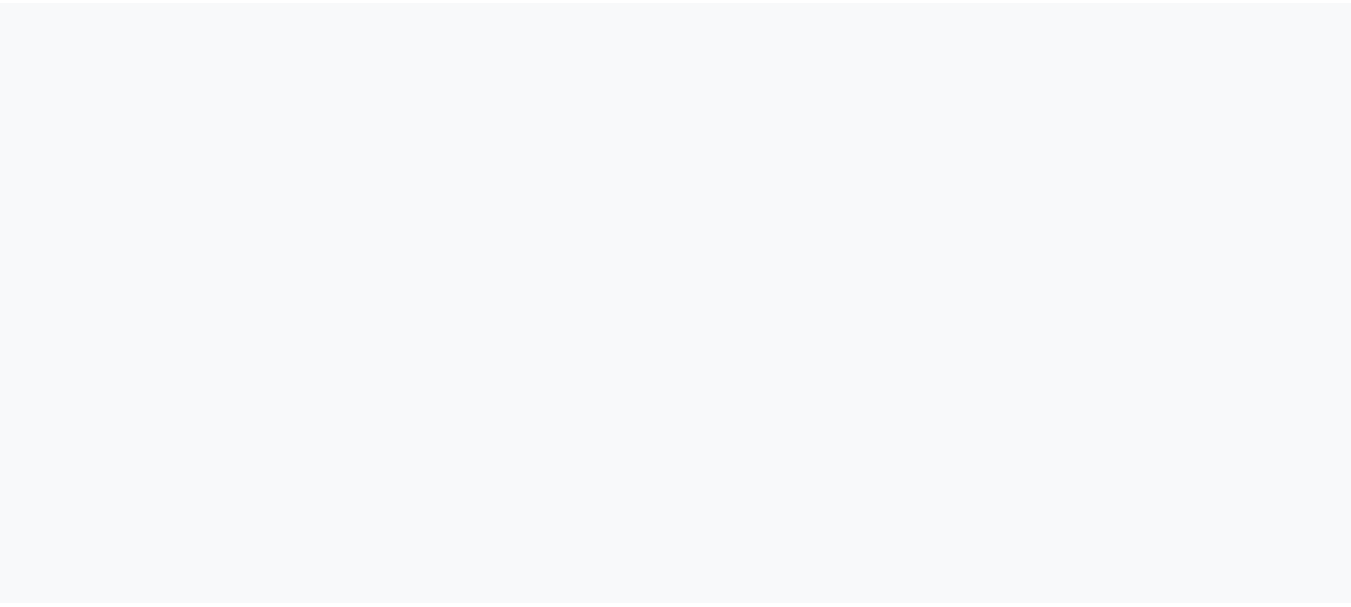 scroll, scrollTop: 0, scrollLeft: 0, axis: both 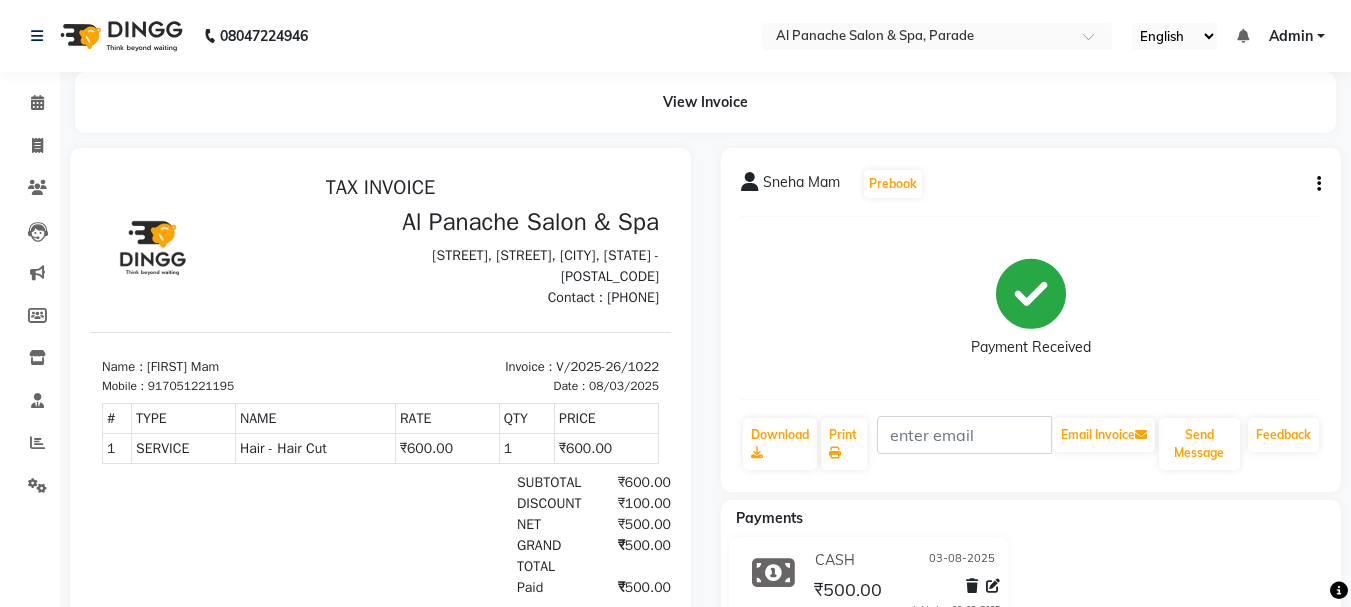 click 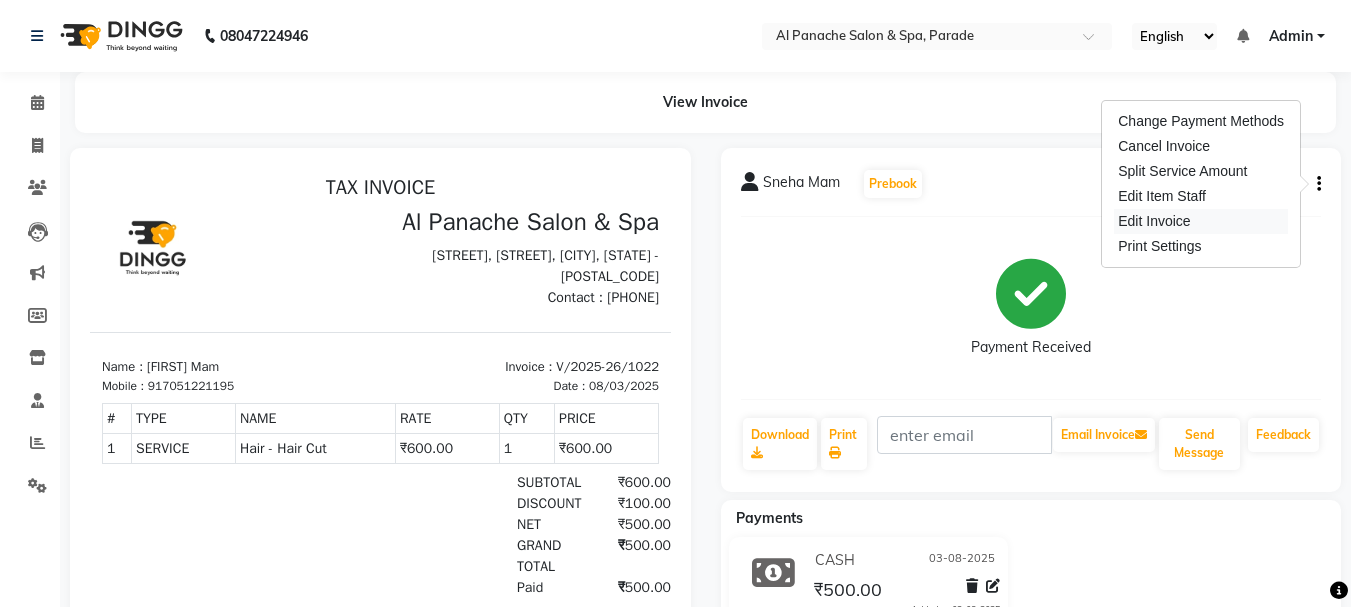 click on "Edit Invoice" at bounding box center [1201, 221] 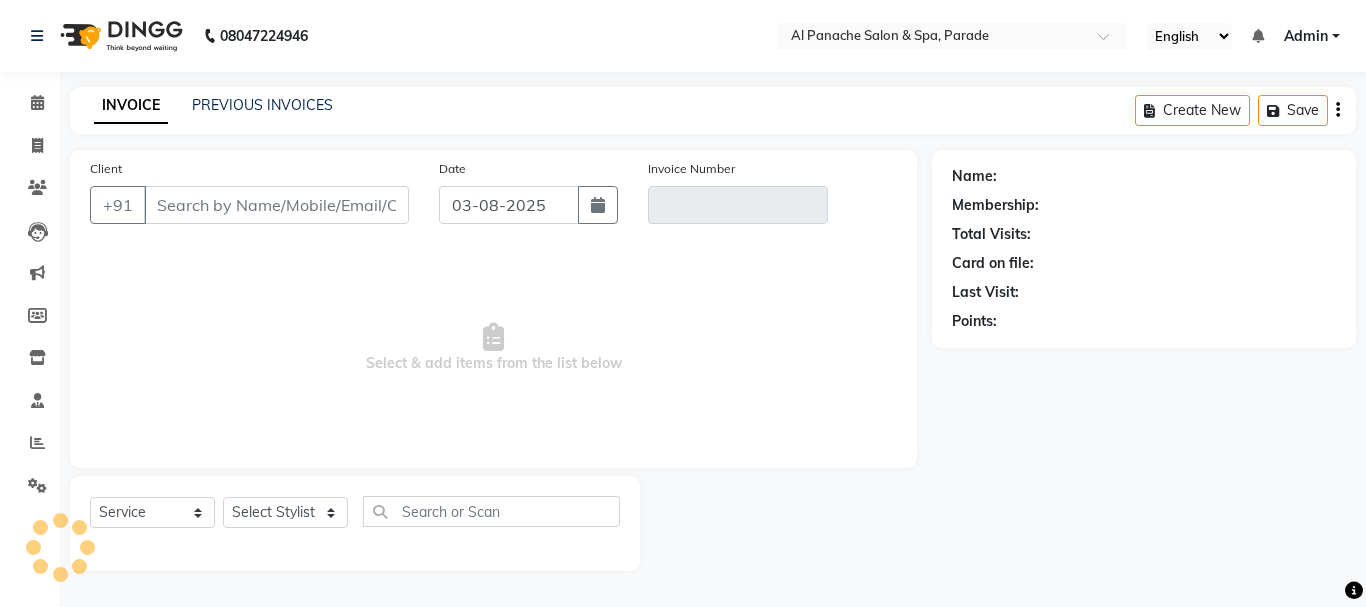 type on "7051221195" 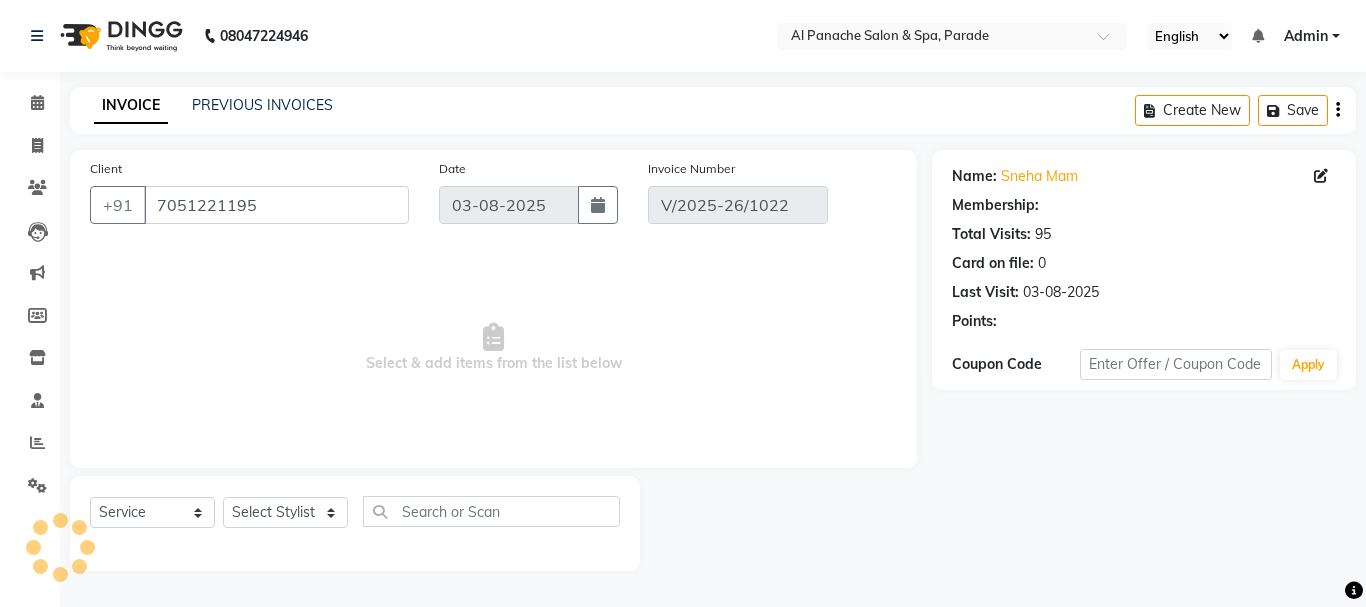 select on "select" 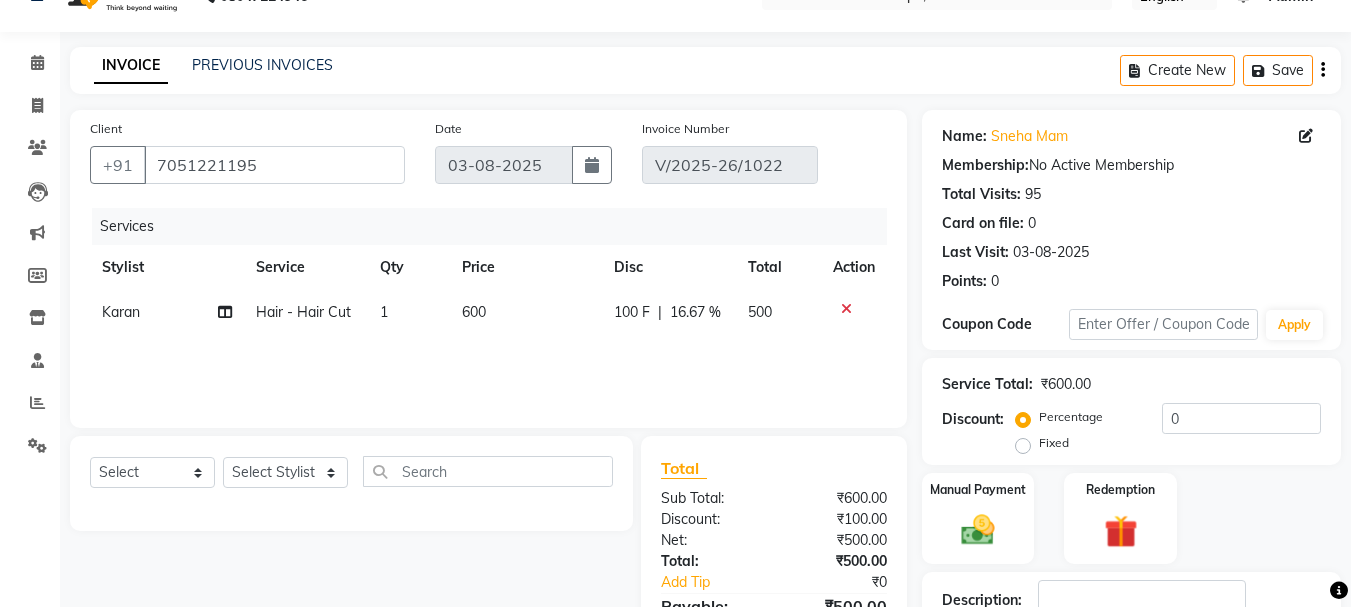 scroll, scrollTop: 0, scrollLeft: 0, axis: both 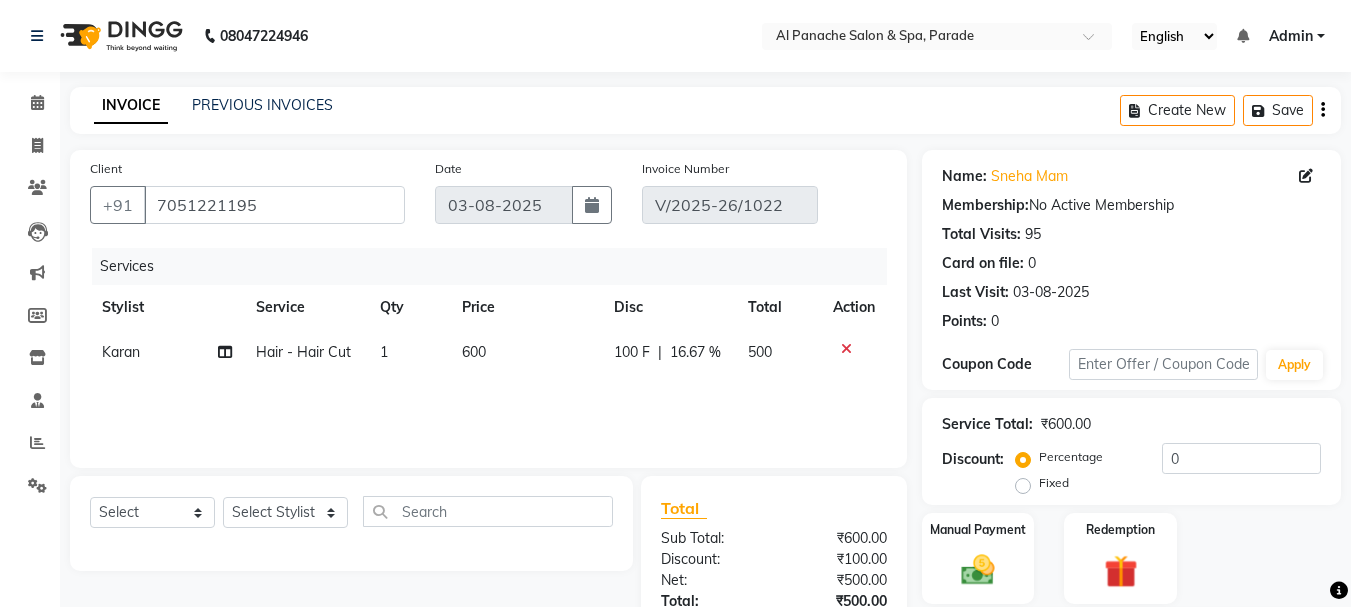 click 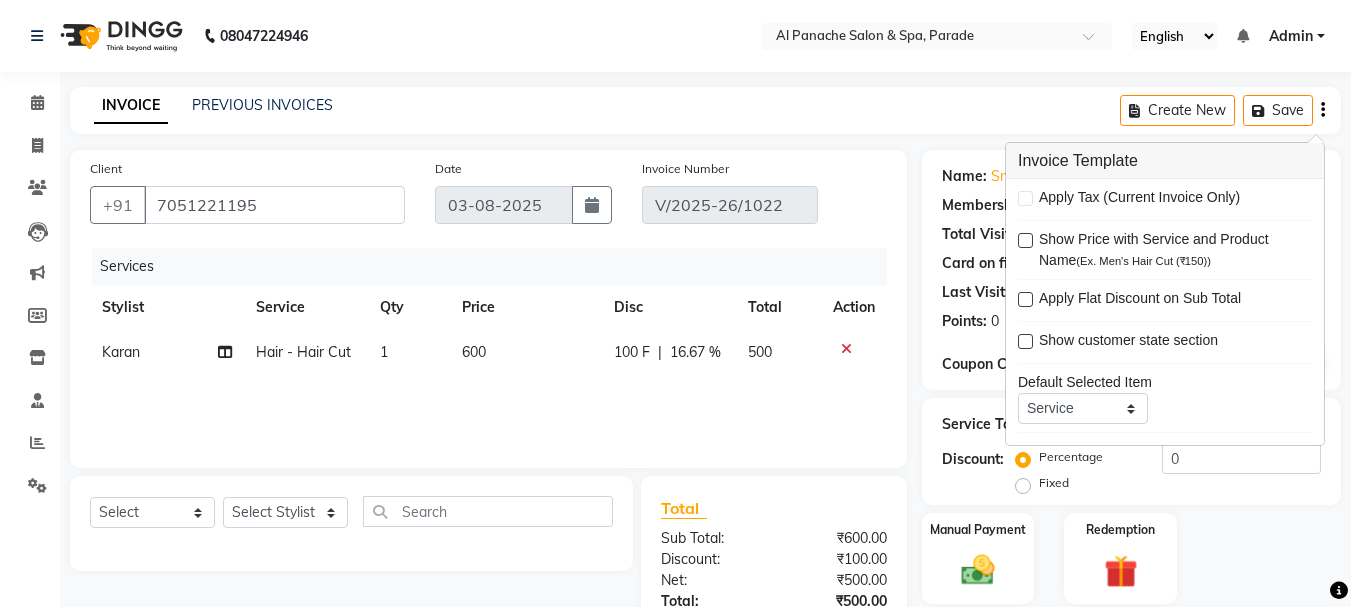 click 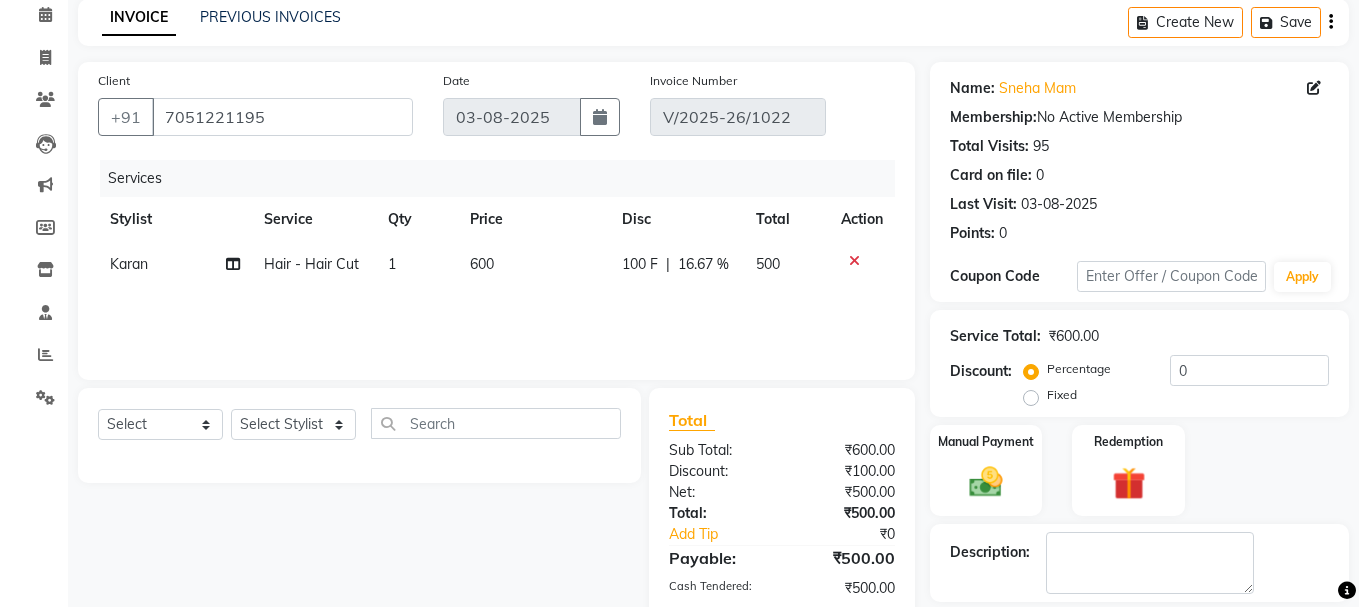 scroll, scrollTop: 222, scrollLeft: 0, axis: vertical 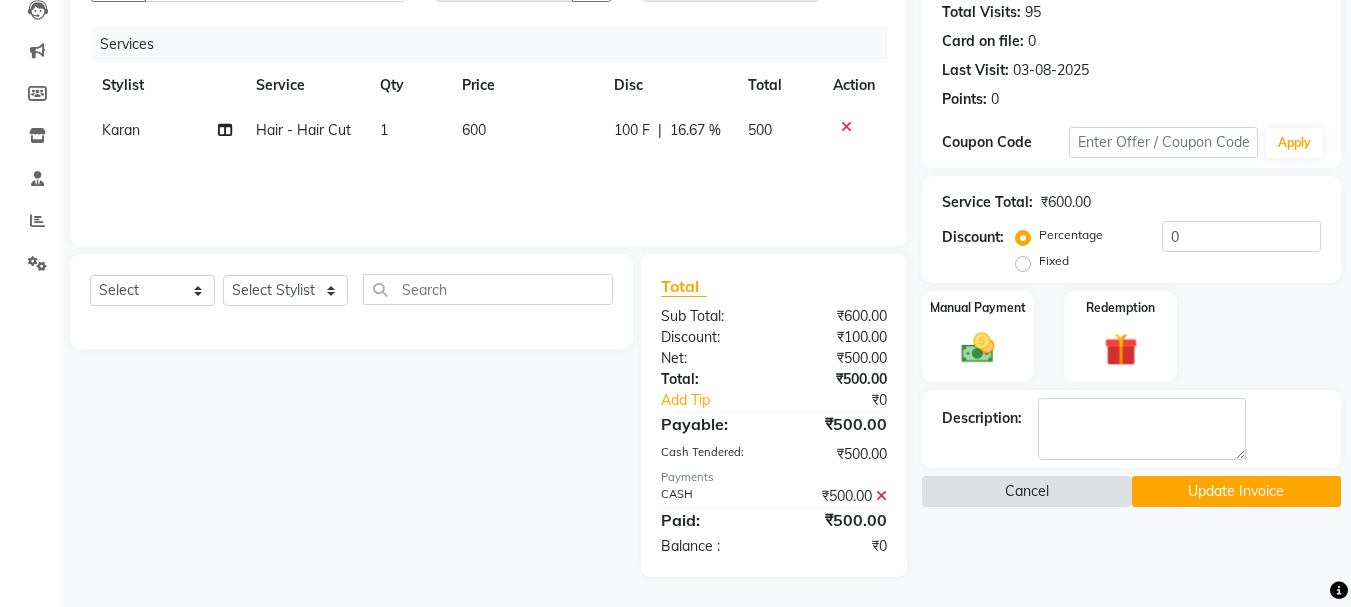 click on "Cancel" 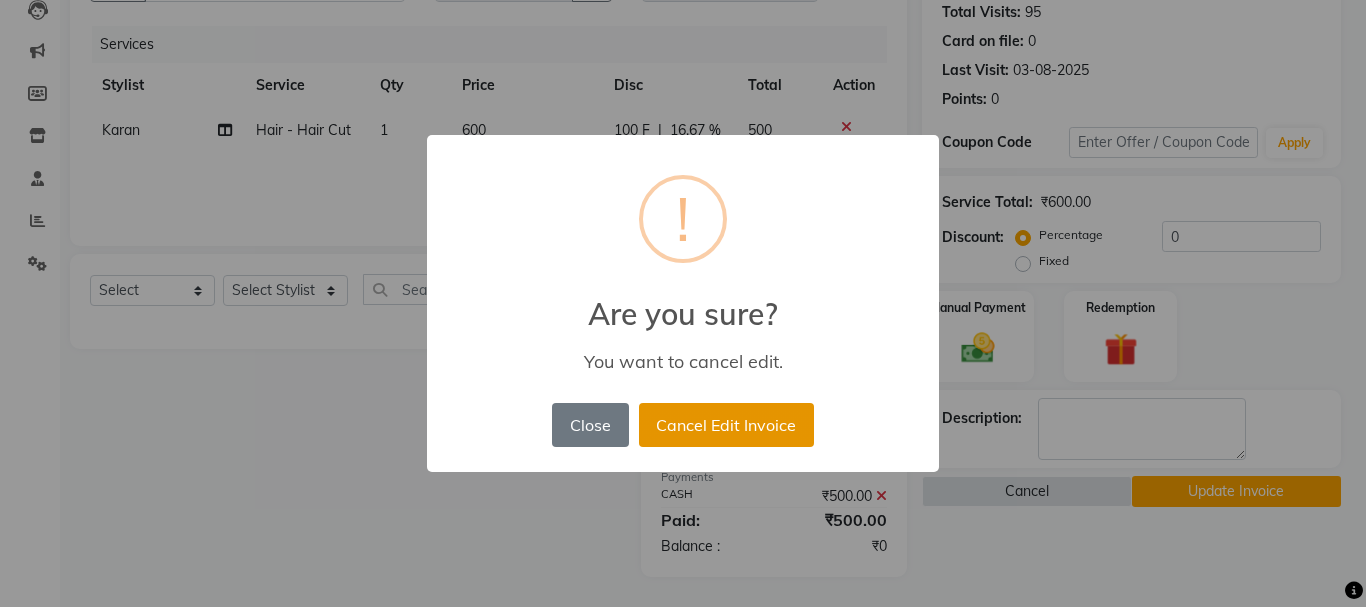 click on "Cancel Edit Invoice" at bounding box center (726, 425) 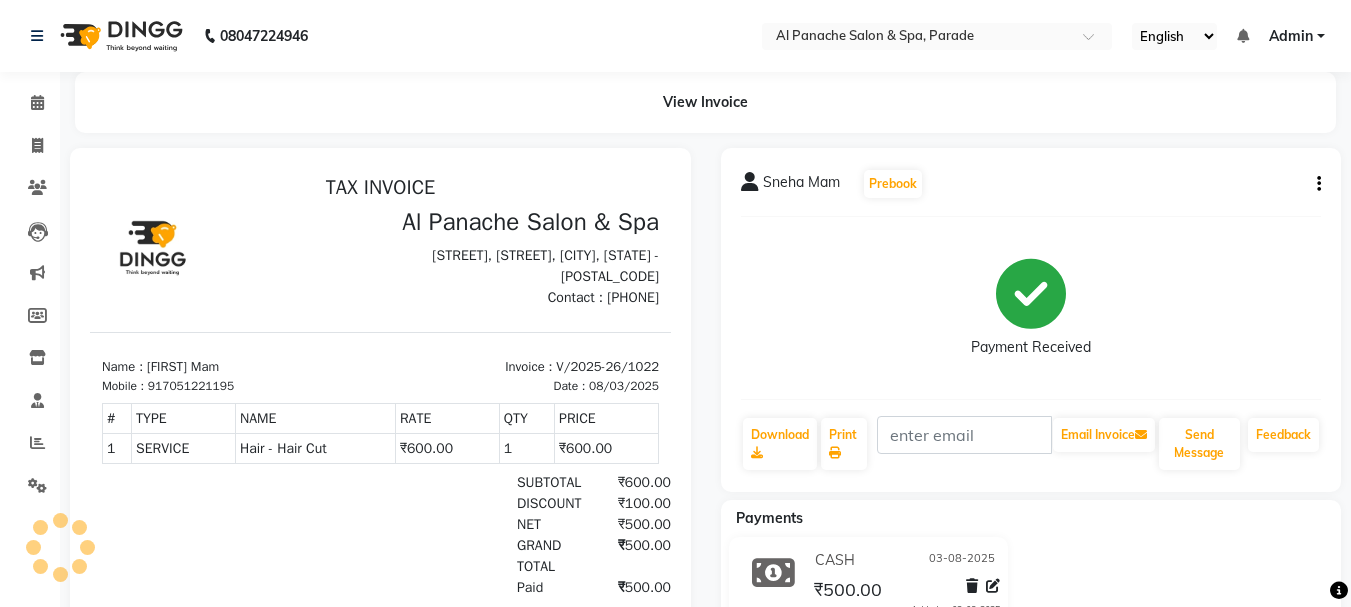 scroll, scrollTop: 0, scrollLeft: 0, axis: both 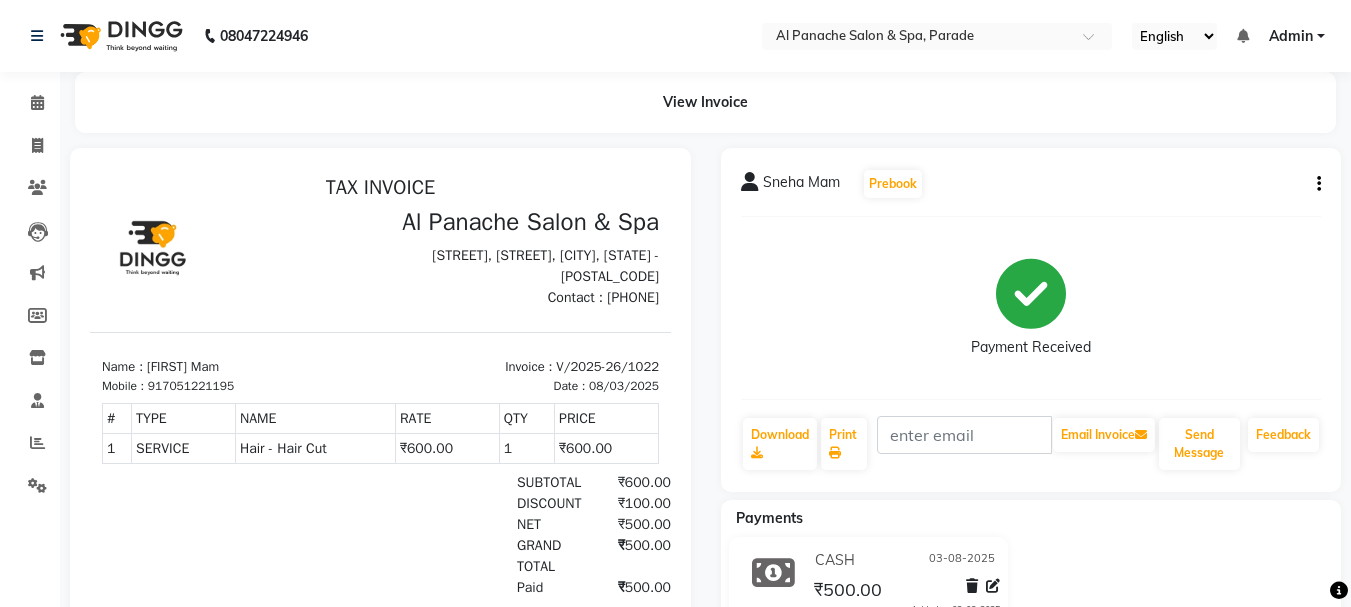 click 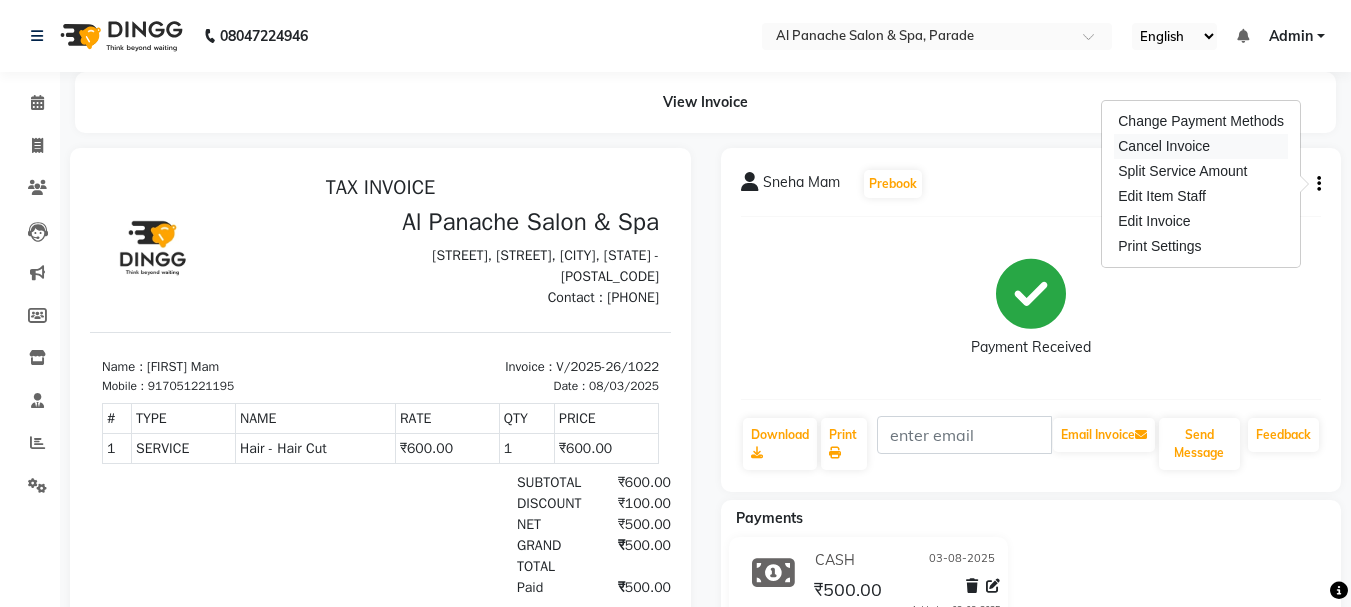 click on "Cancel Invoice" at bounding box center (1201, 146) 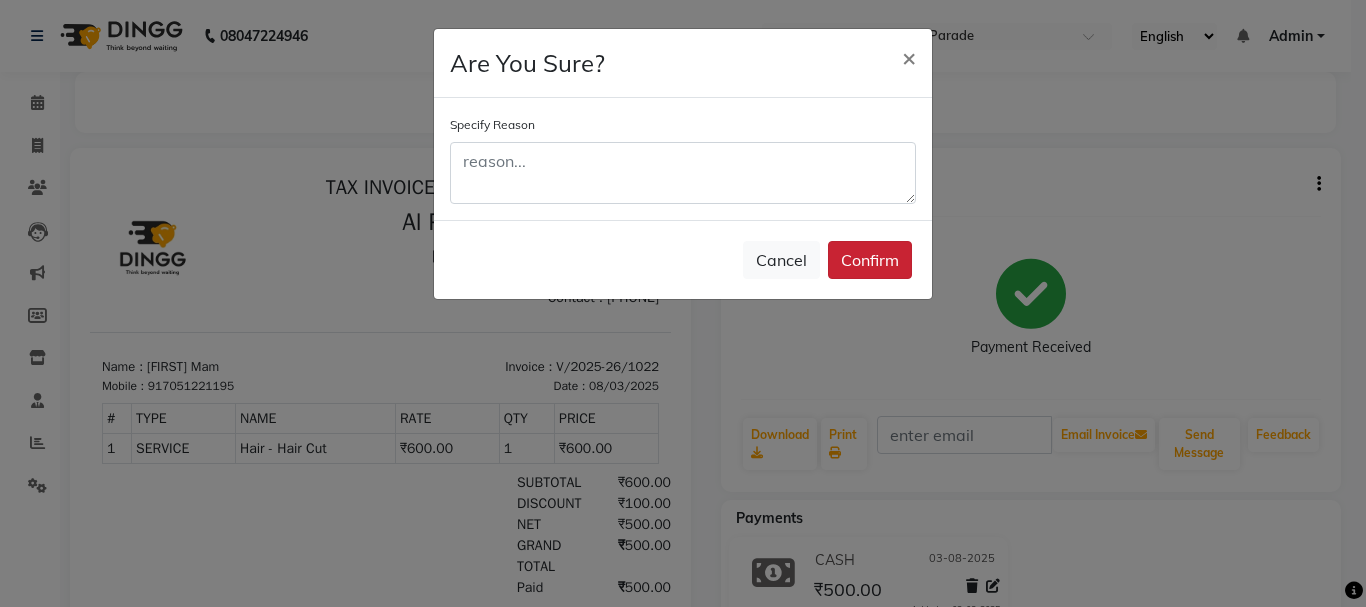 click on "Confirm" 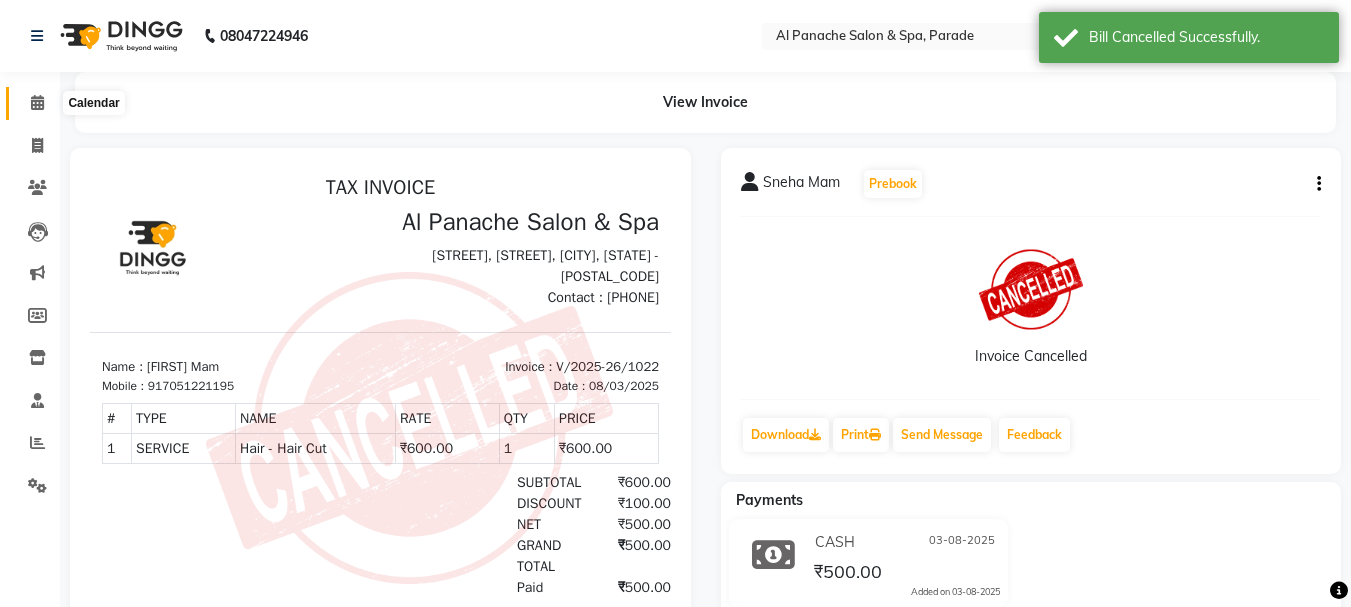 click 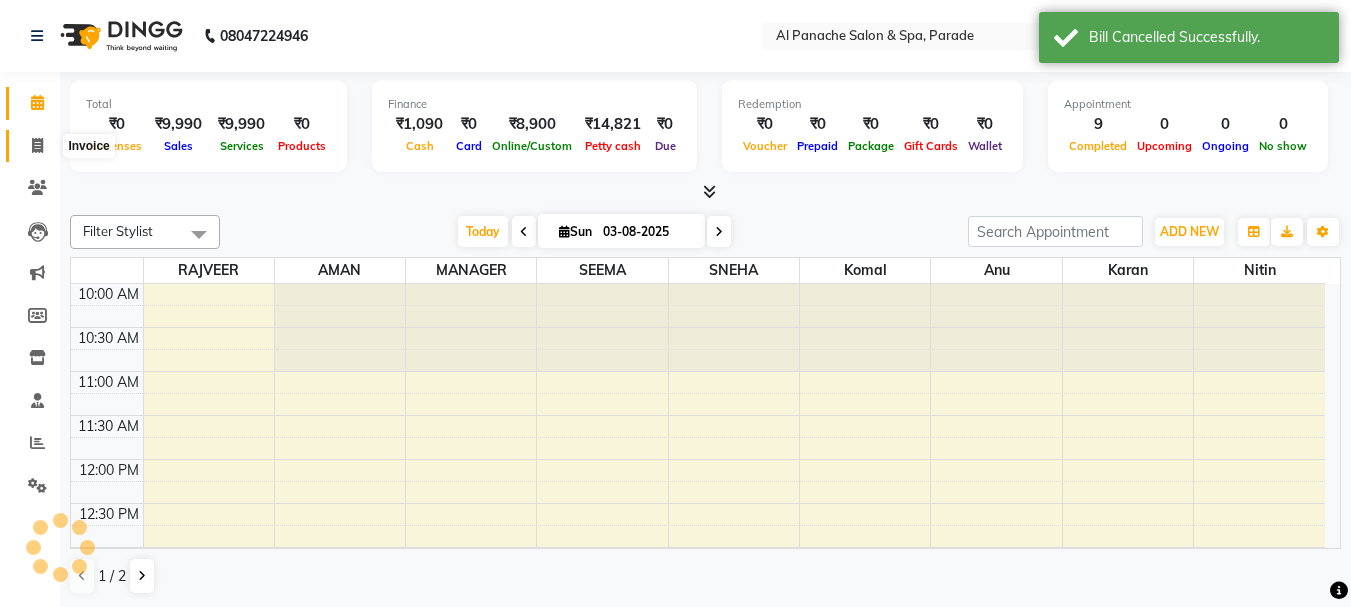 click 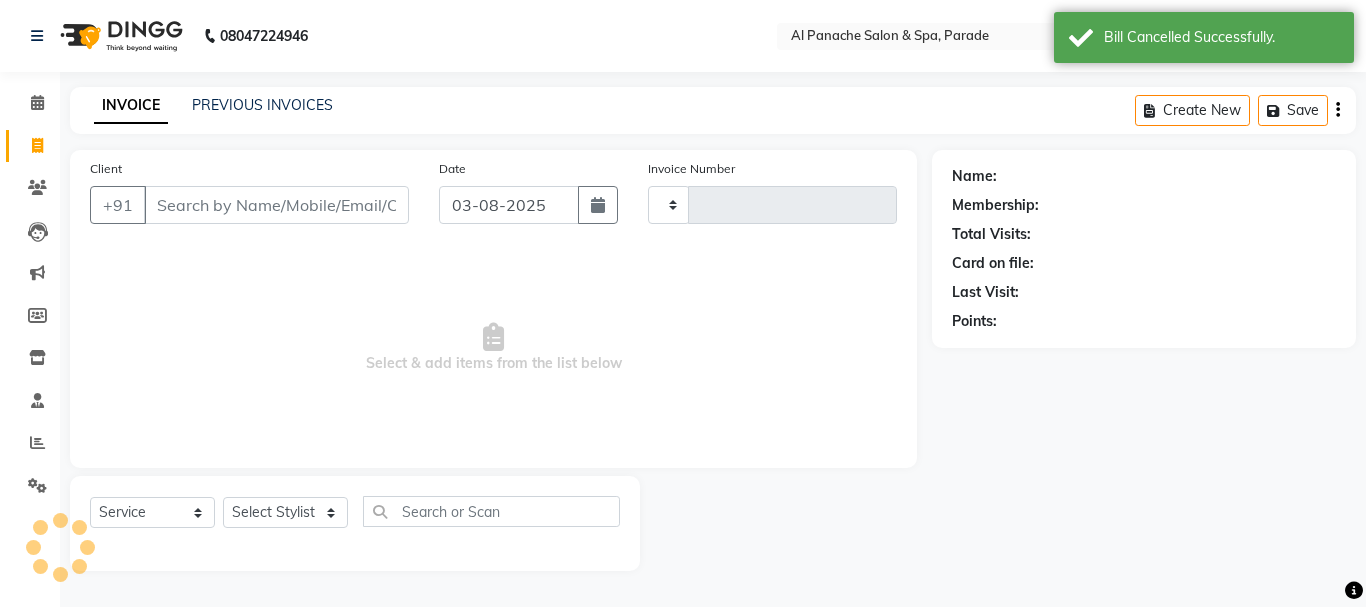 type on "1025" 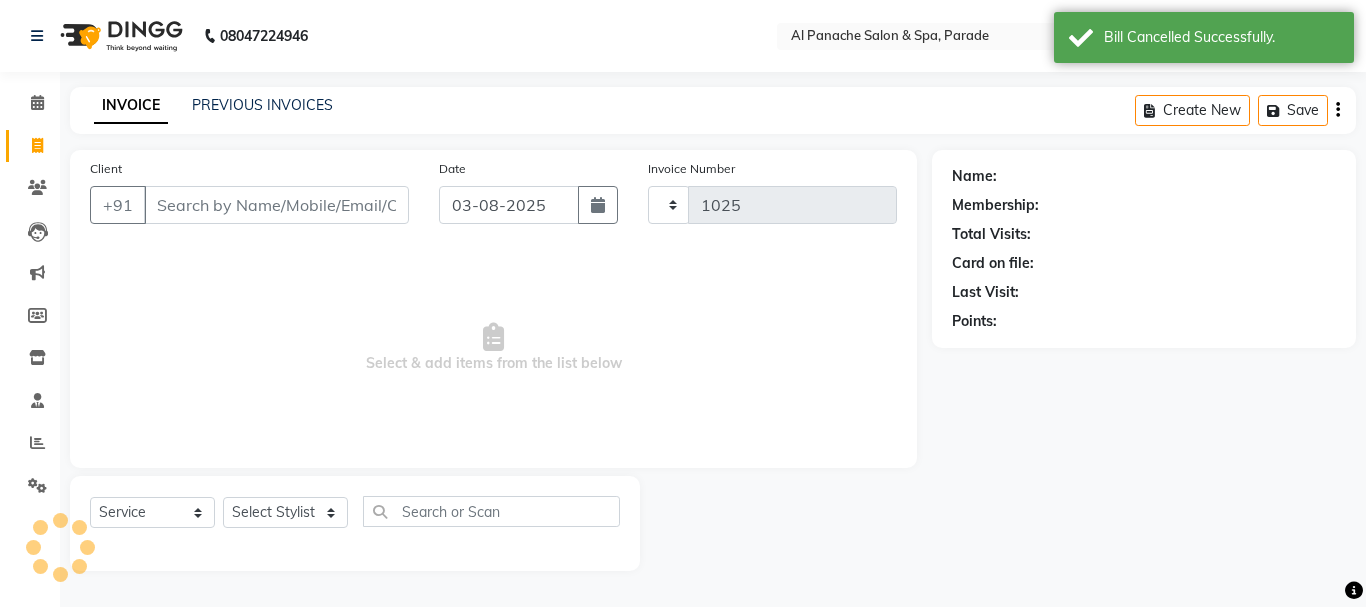 select on "463" 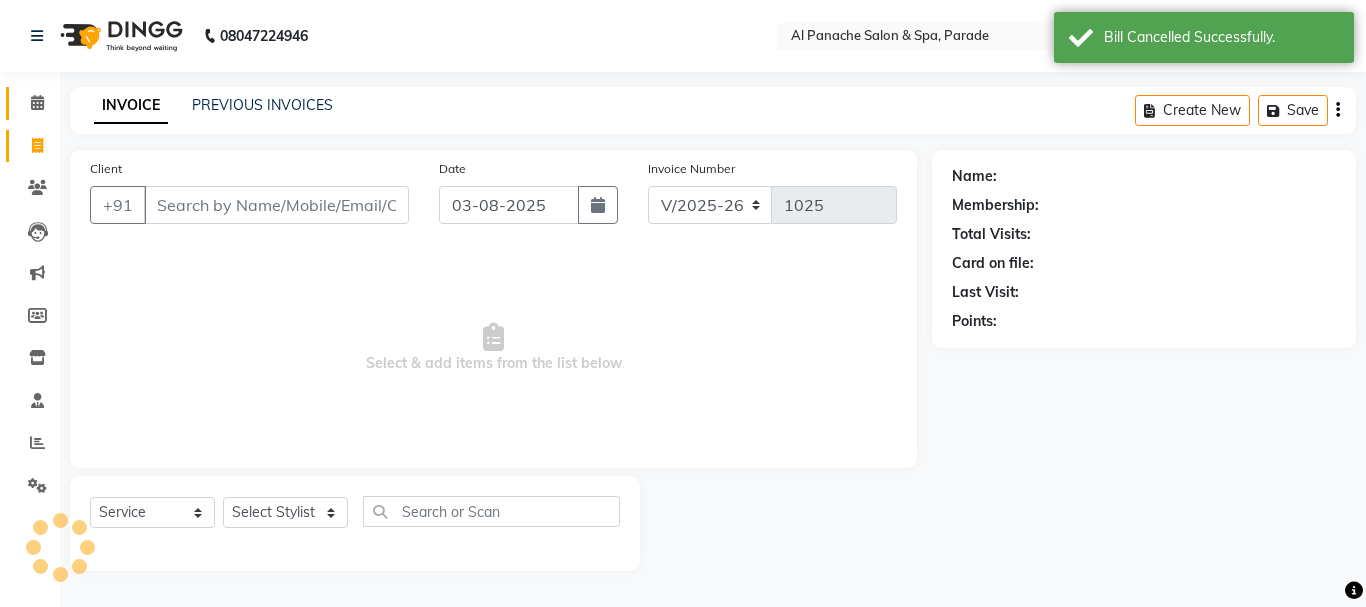 click on "Calendar" 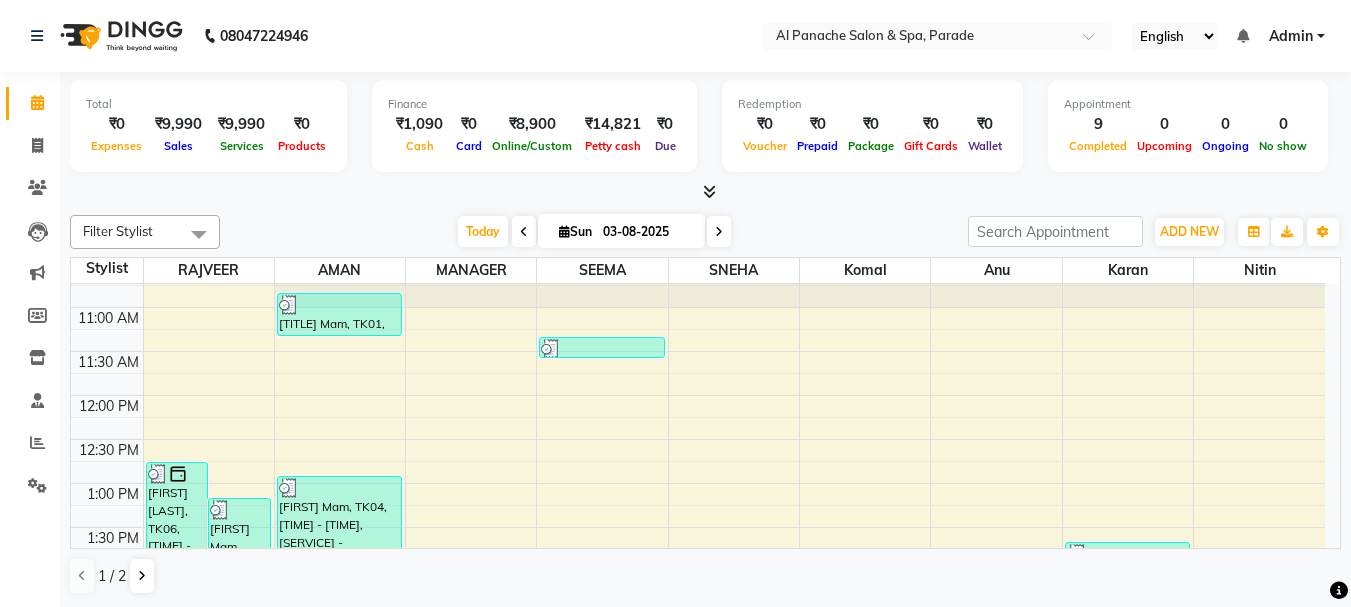 scroll, scrollTop: 0, scrollLeft: 0, axis: both 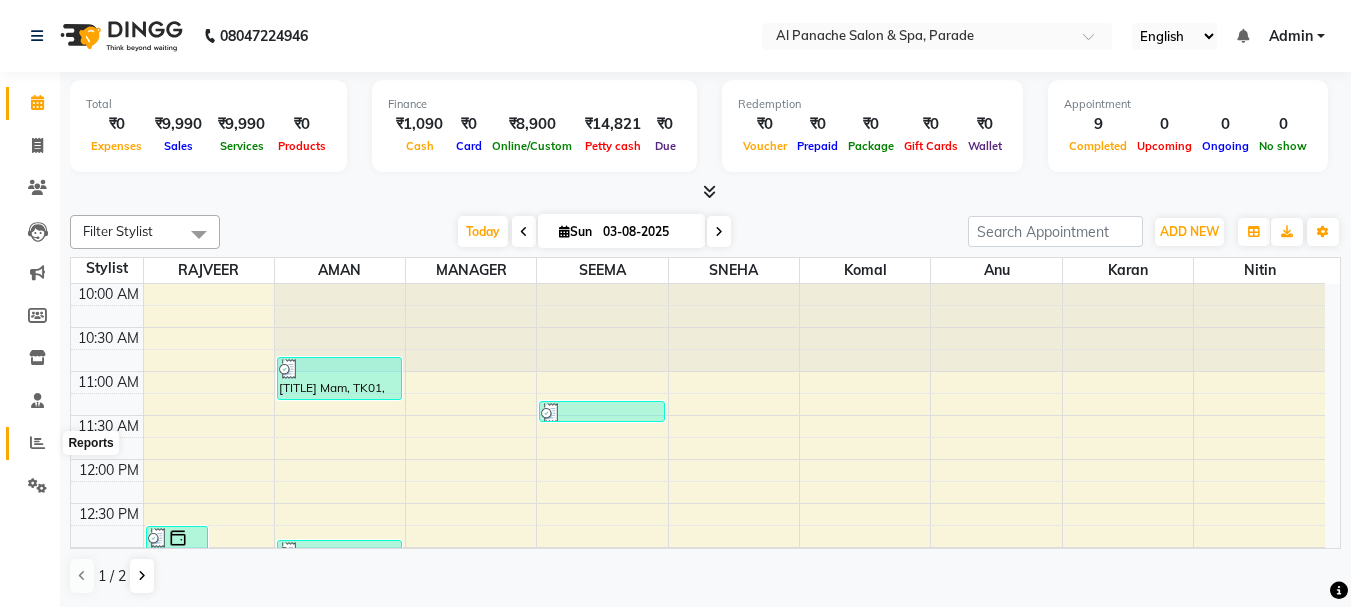 click 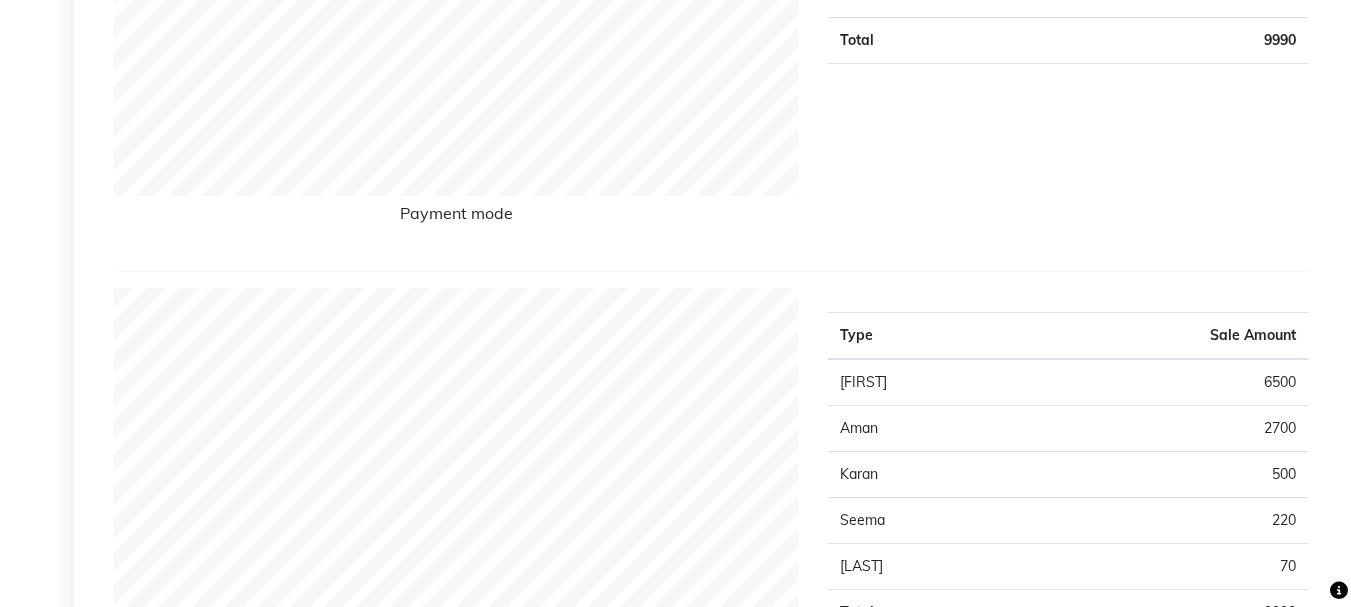 scroll, scrollTop: 0, scrollLeft: 0, axis: both 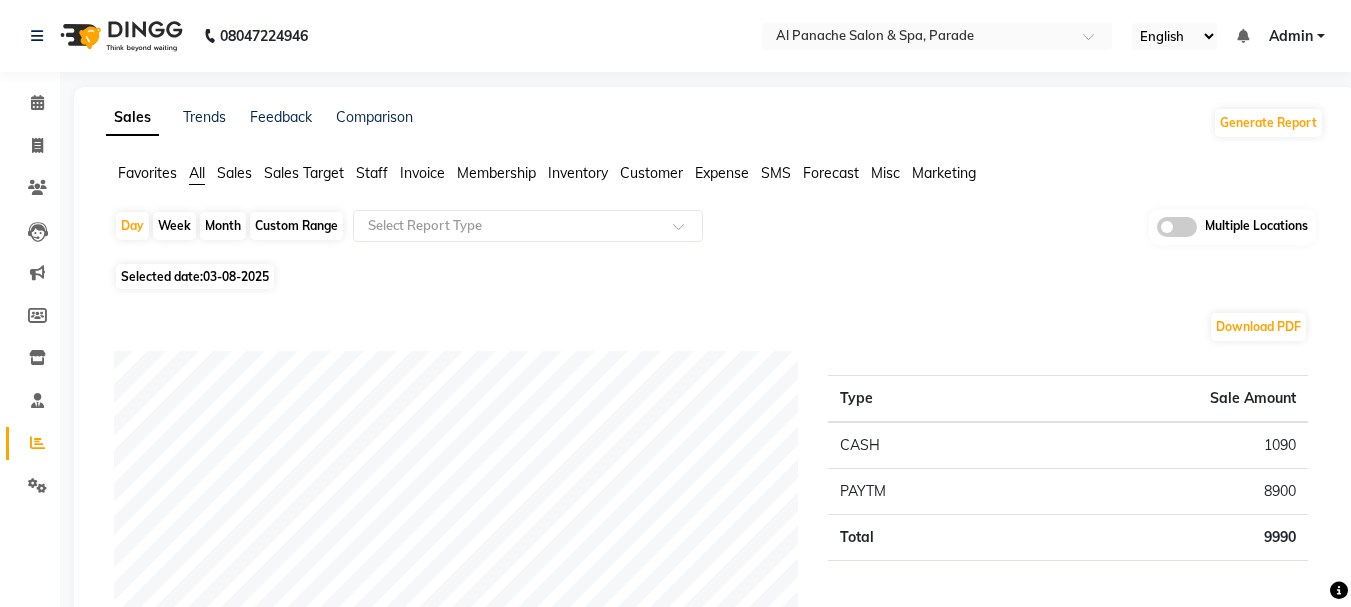 click on "Month" 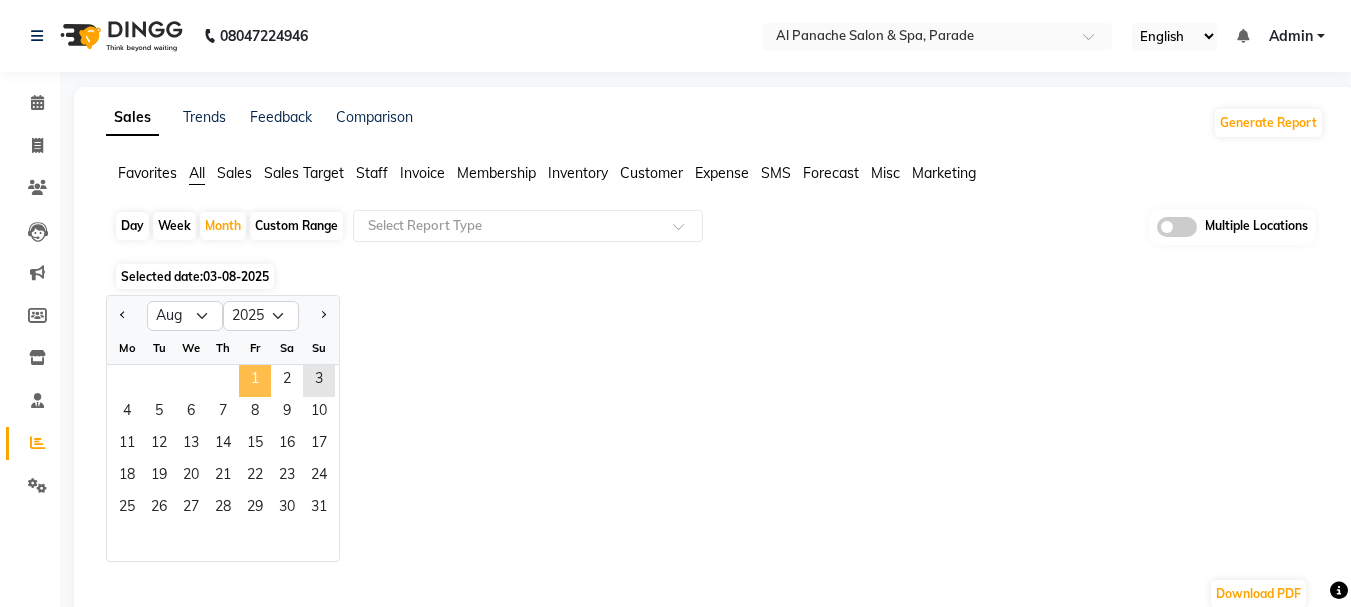 click on "1" 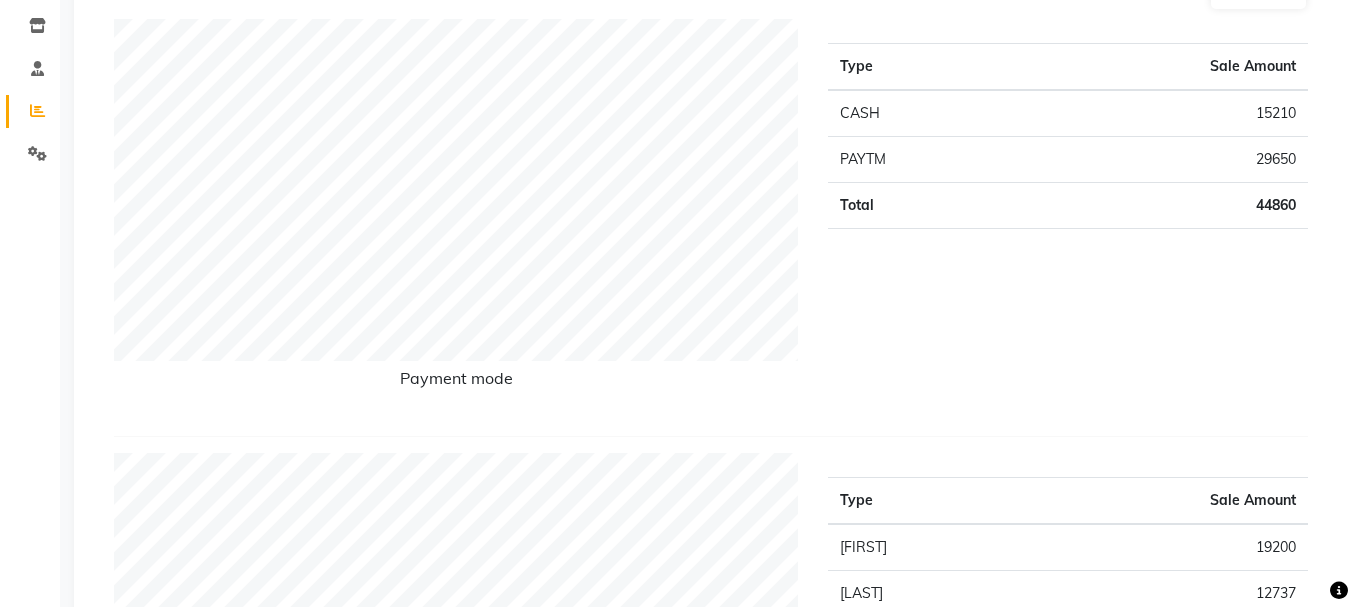 scroll, scrollTop: 0, scrollLeft: 0, axis: both 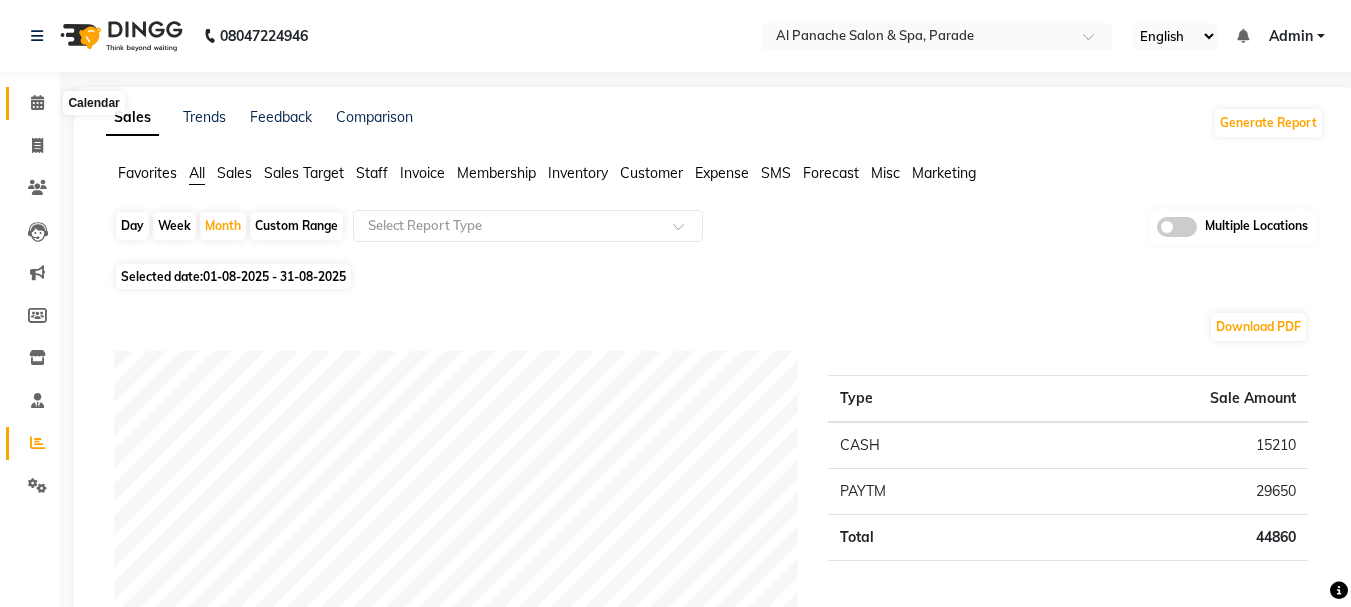 click 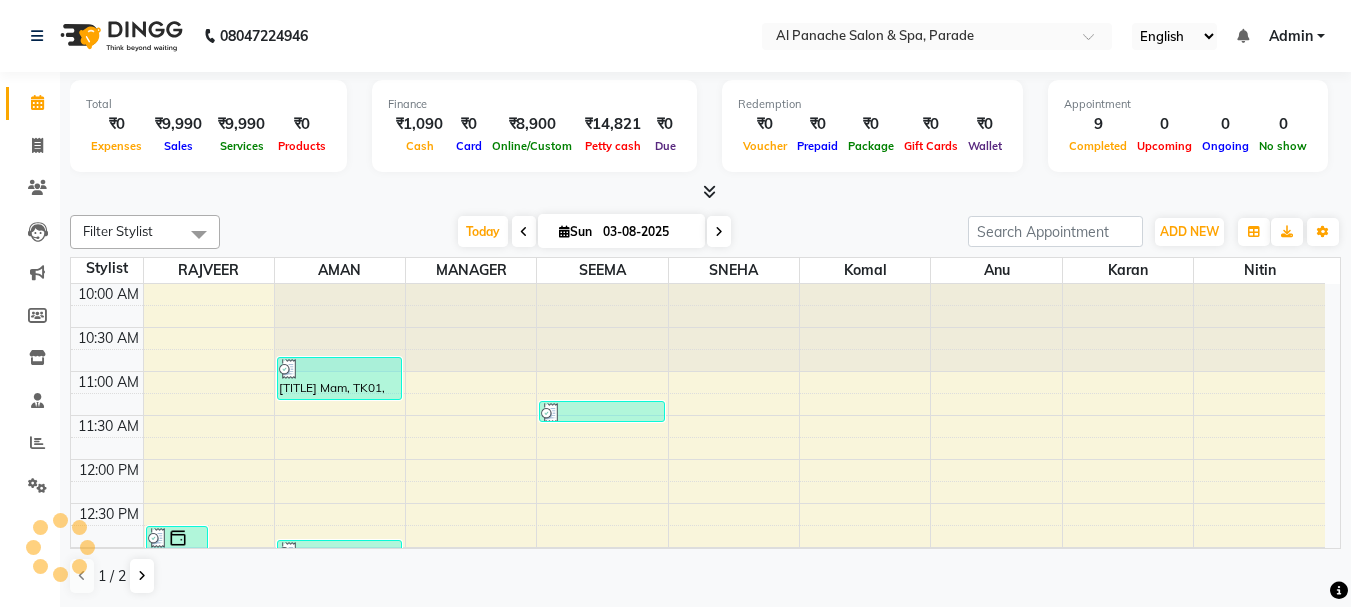 scroll, scrollTop: 0, scrollLeft: 0, axis: both 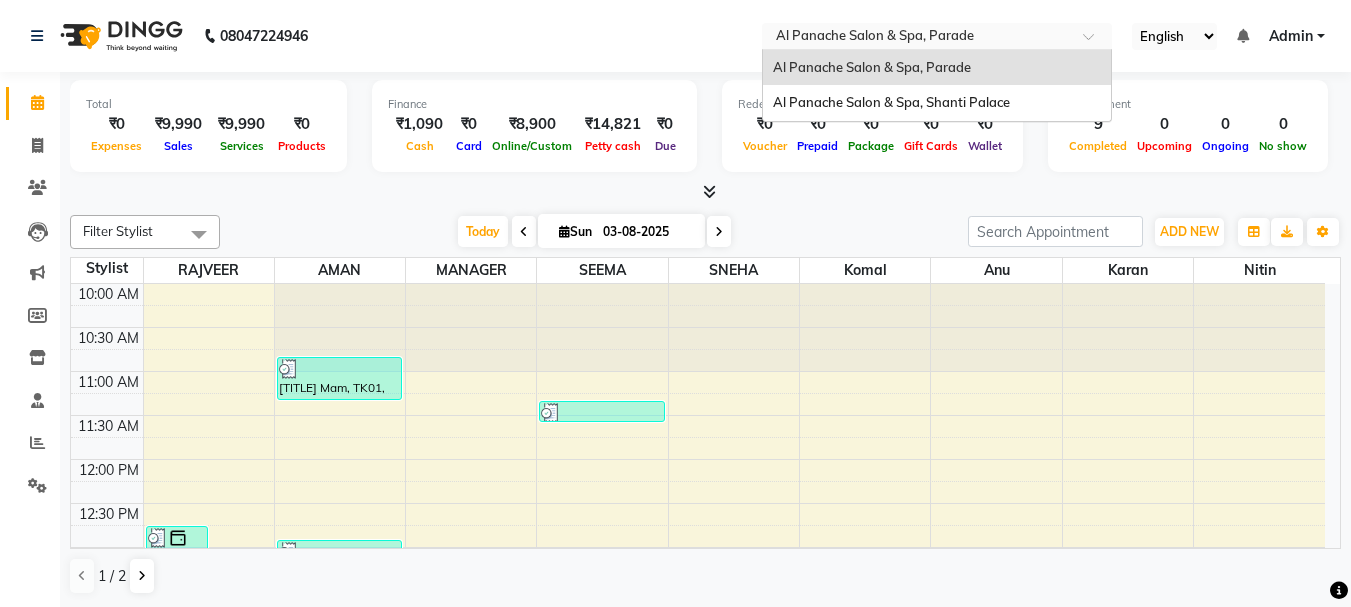 click on "Select Location × Al Panache Salon & Spa, Parade Al Panache Salon & Spa, Parade Al Panache Salon & Spa, Shanti Palace" at bounding box center (937, 36) 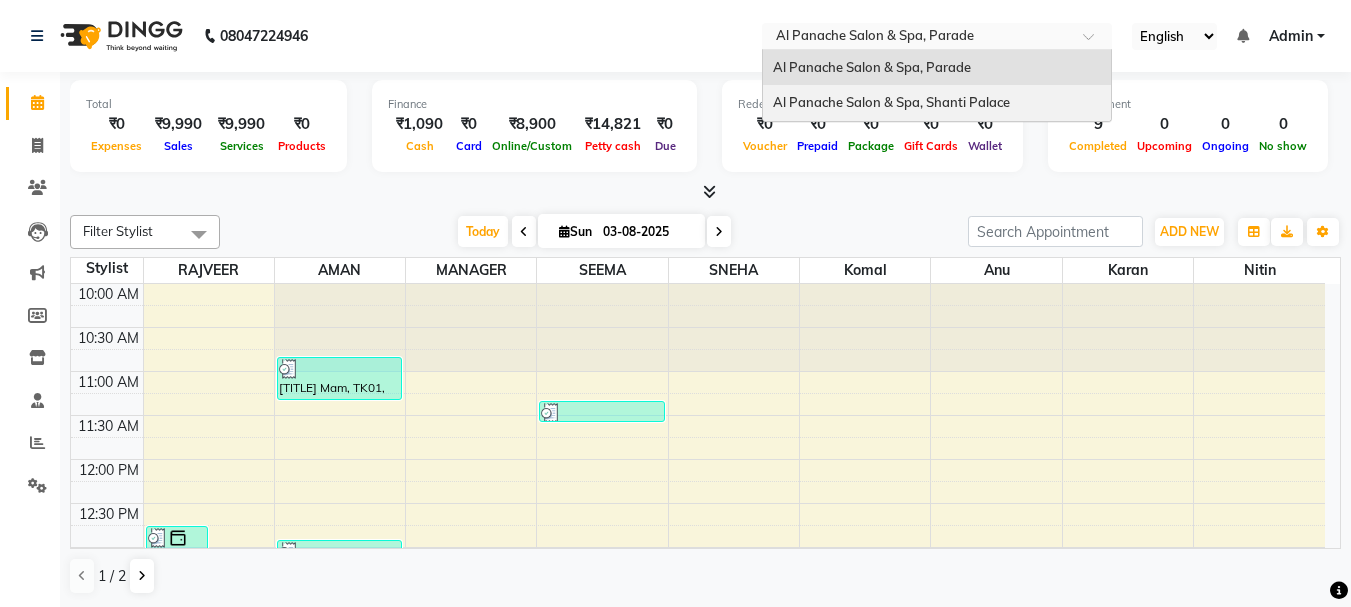 click on "Al Panache Salon & Spa, Shanti Palace" at bounding box center (891, 102) 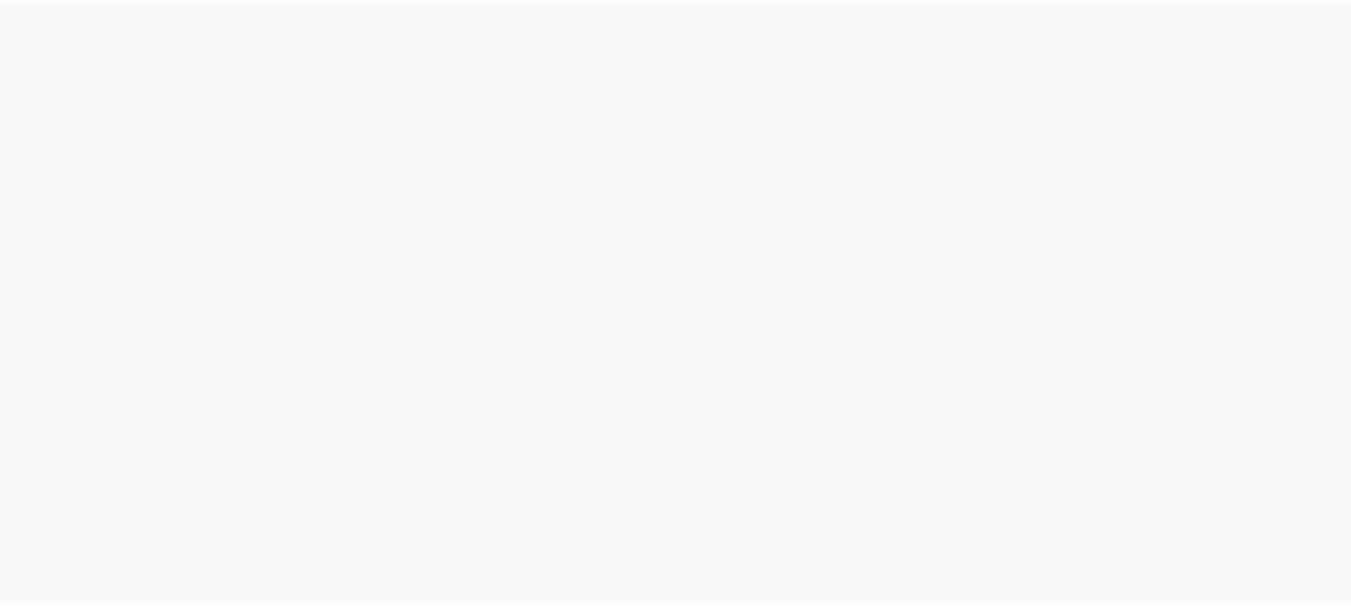 scroll, scrollTop: 0, scrollLeft: 0, axis: both 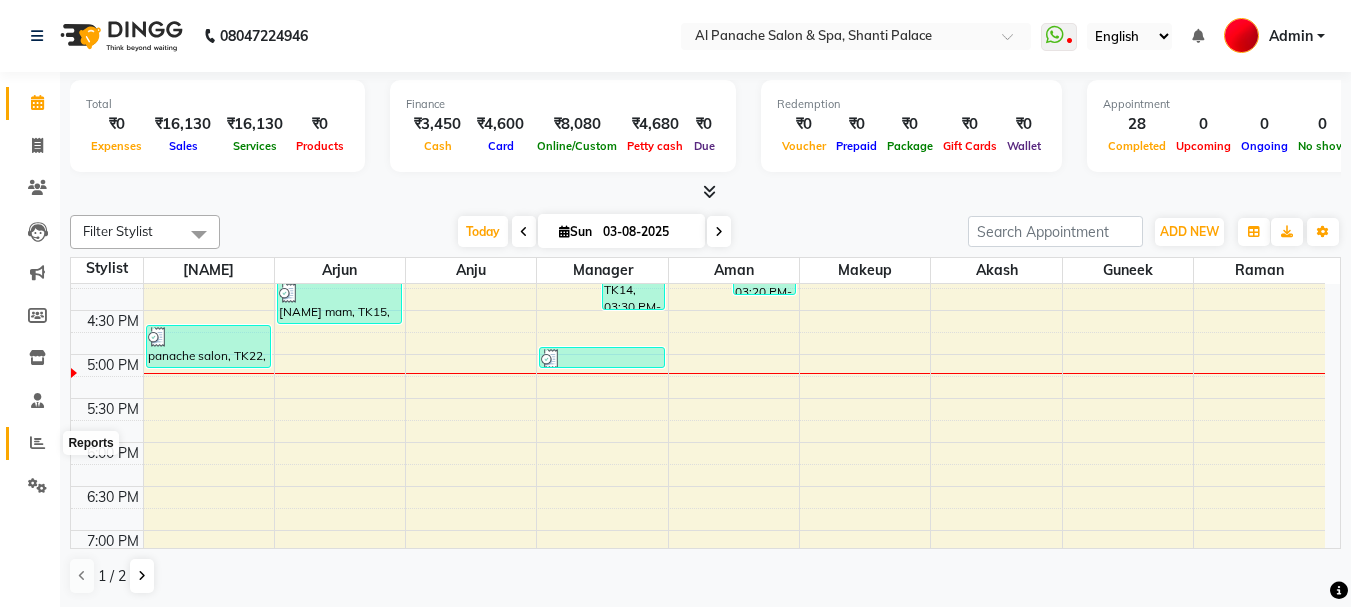 click 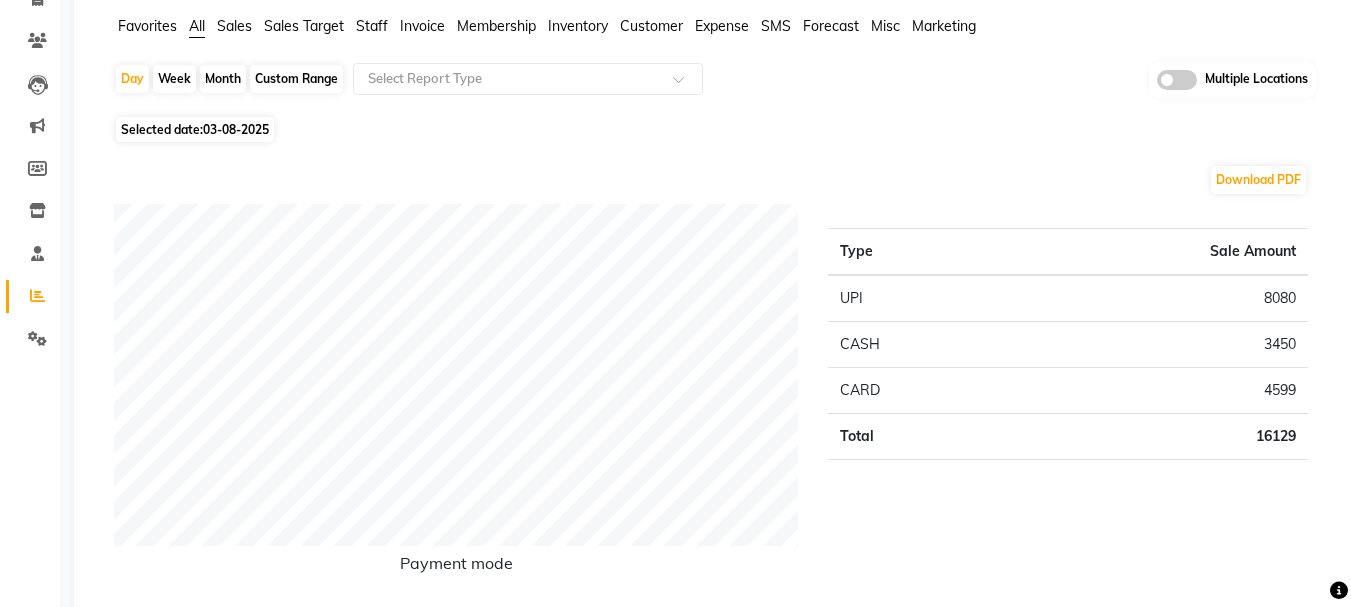 scroll, scrollTop: 0, scrollLeft: 0, axis: both 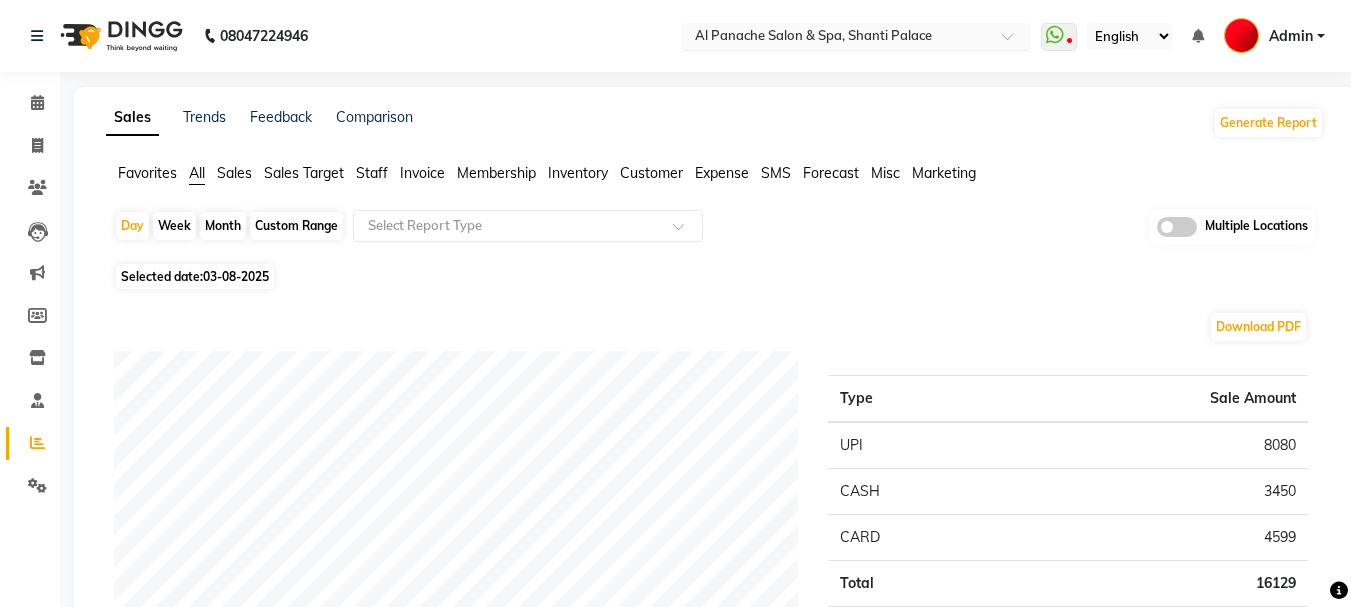 click at bounding box center (836, 38) 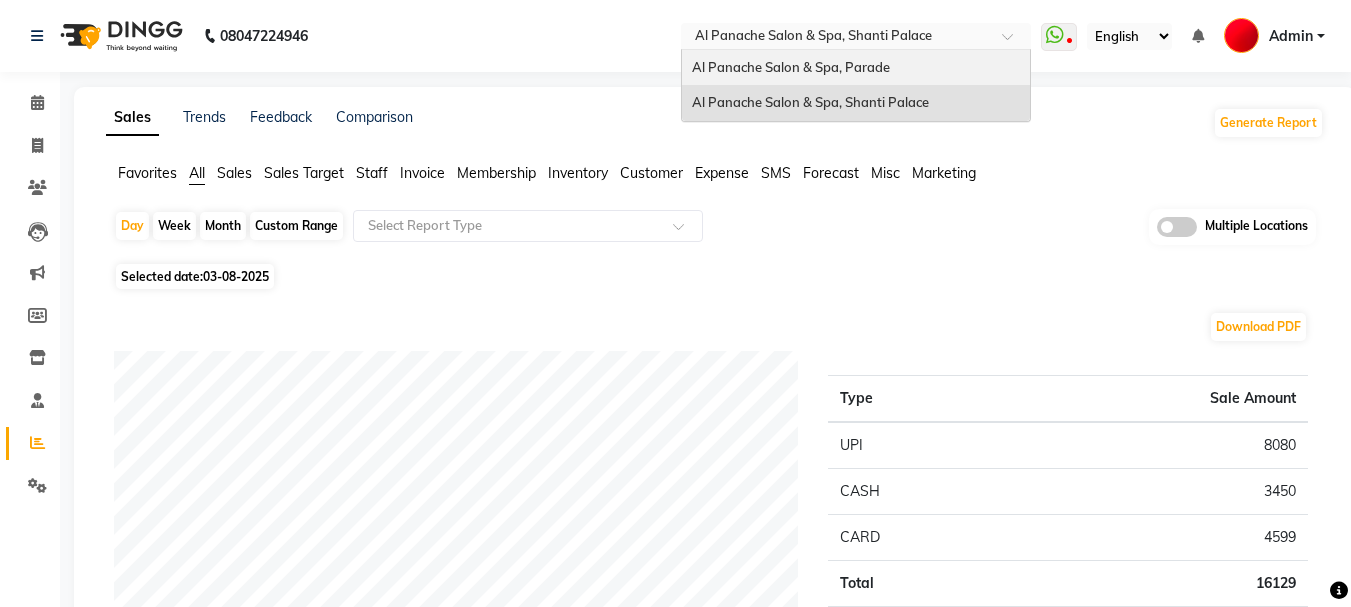 click on "Al Panache Salon & Spa, Parade" at bounding box center (856, 68) 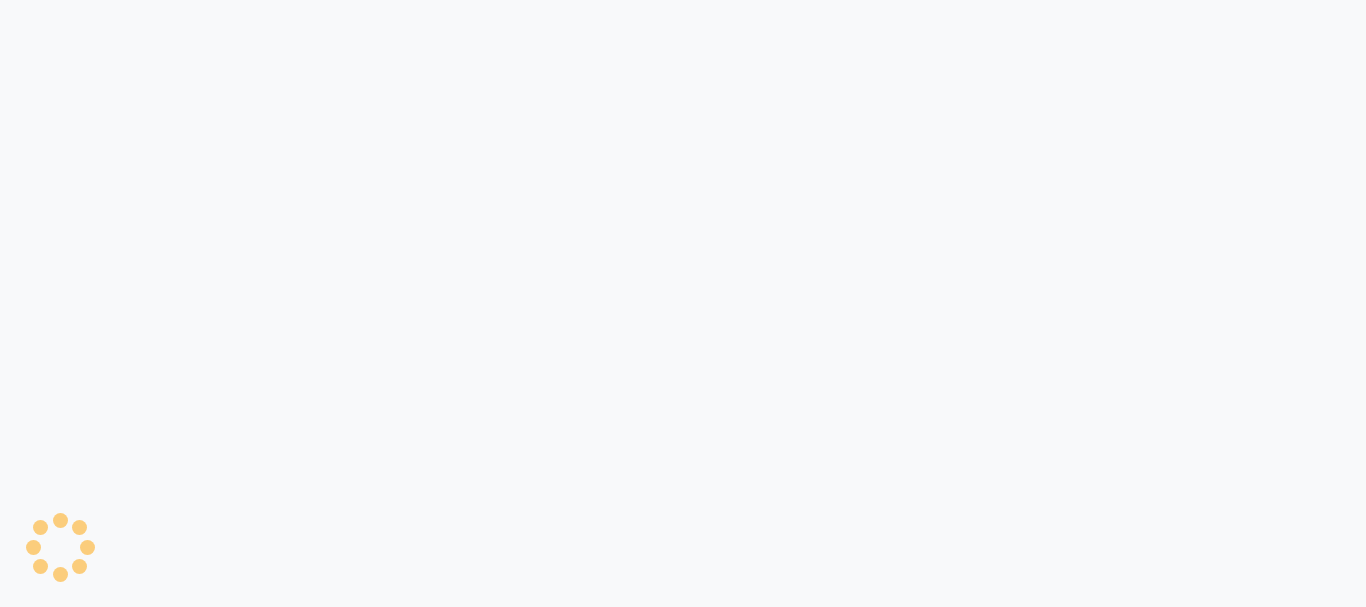 scroll, scrollTop: 0, scrollLeft: 0, axis: both 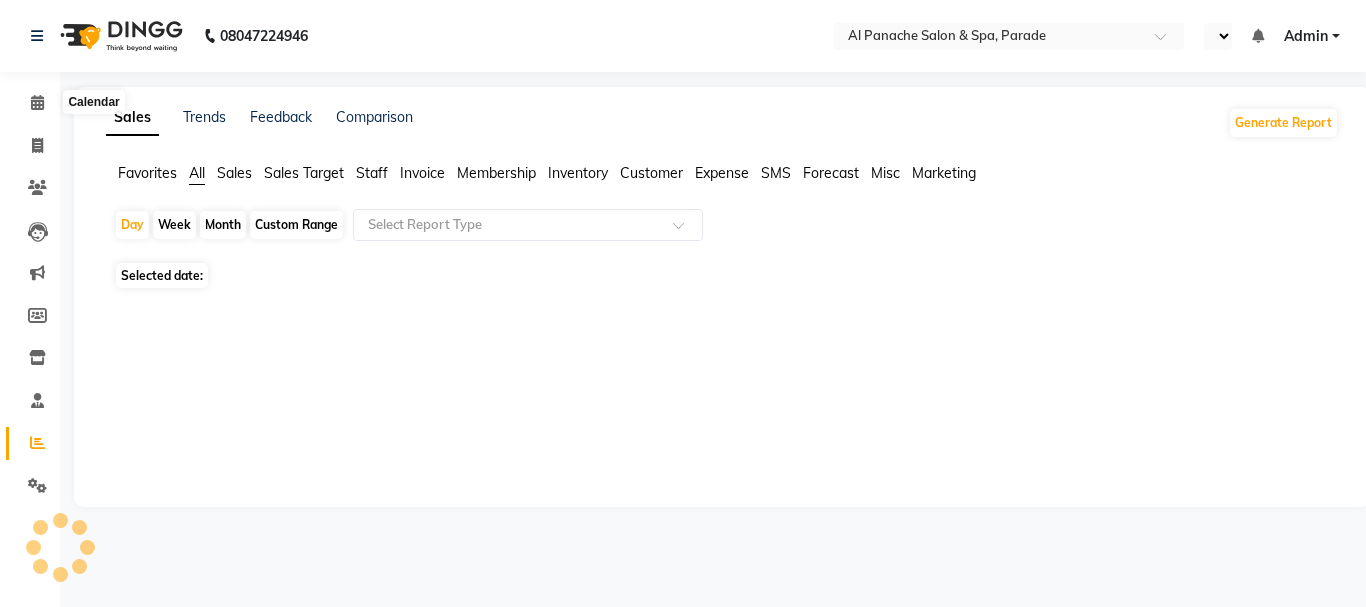 select on "en" 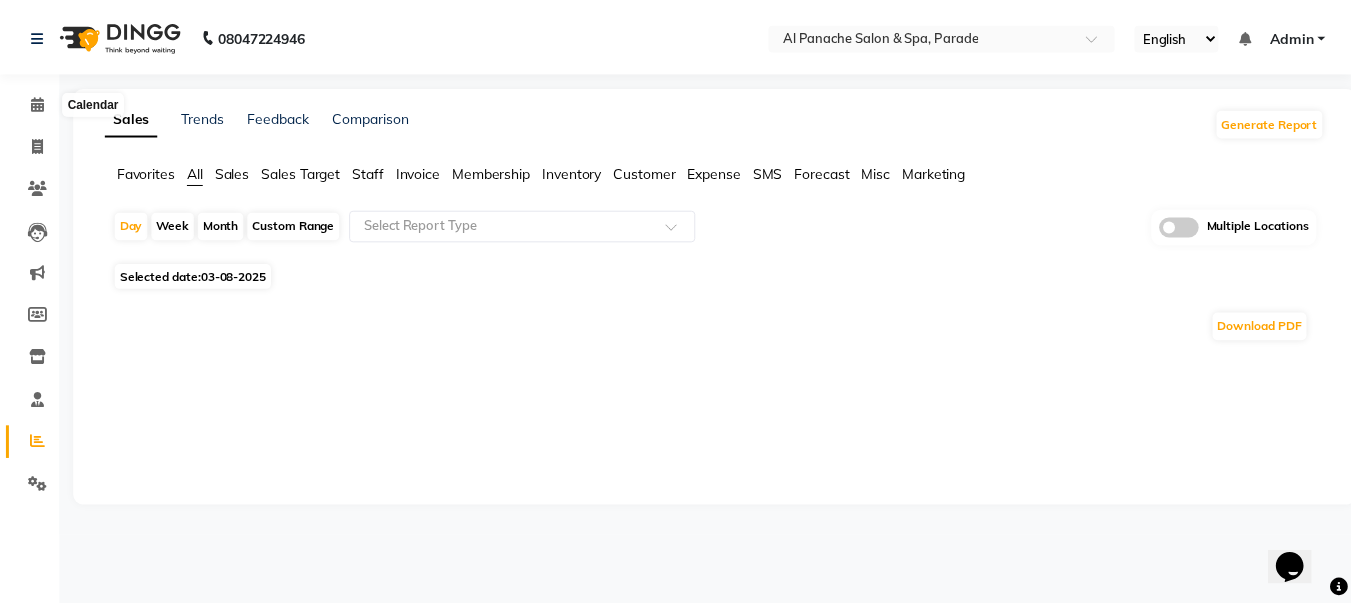 scroll, scrollTop: 0, scrollLeft: 0, axis: both 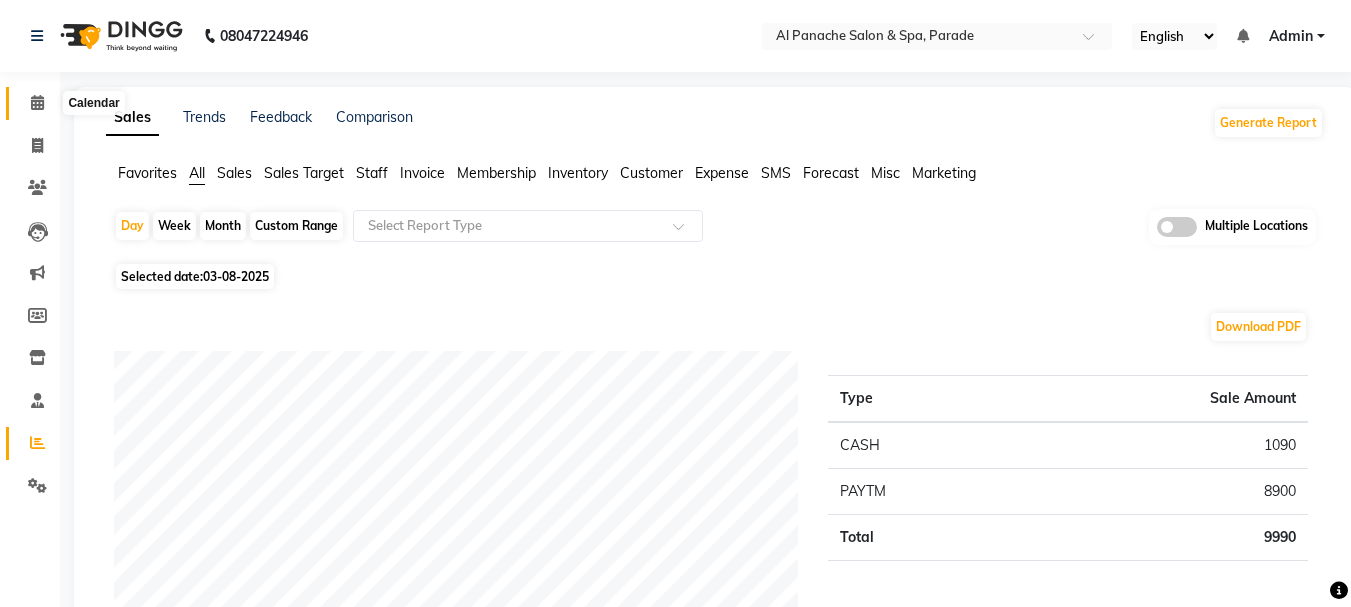 click 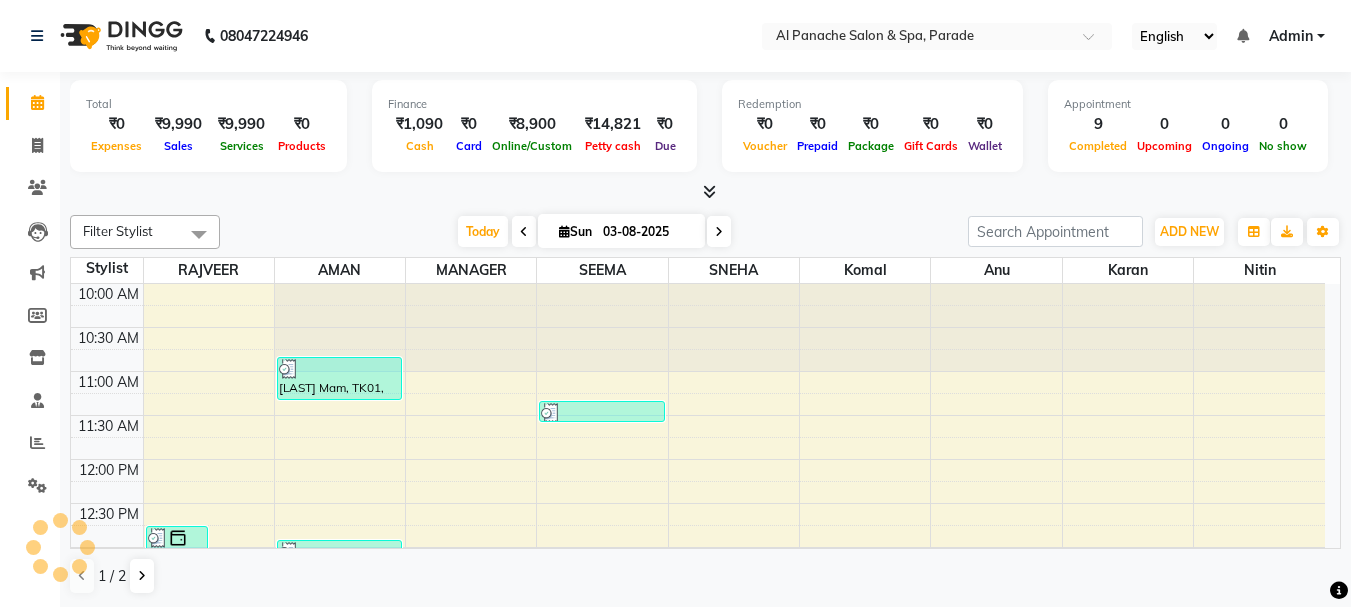 scroll, scrollTop: 0, scrollLeft: 0, axis: both 